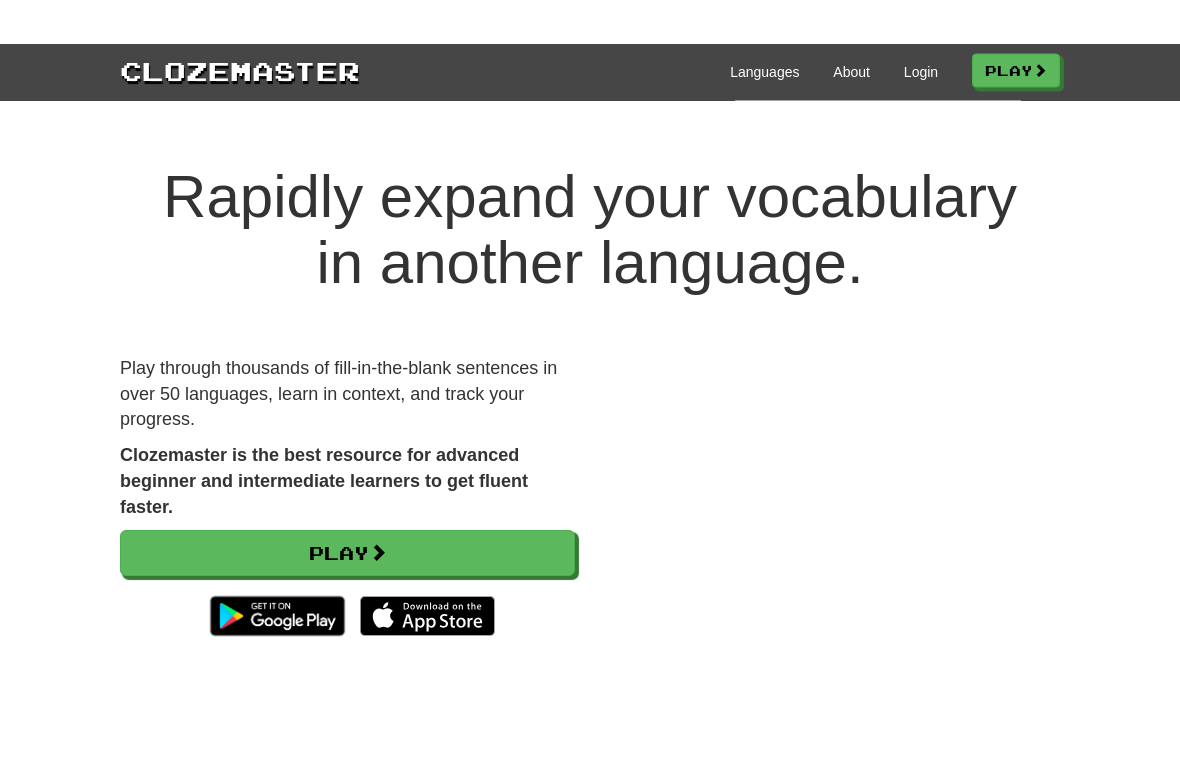 scroll, scrollTop: 0, scrollLeft: 0, axis: both 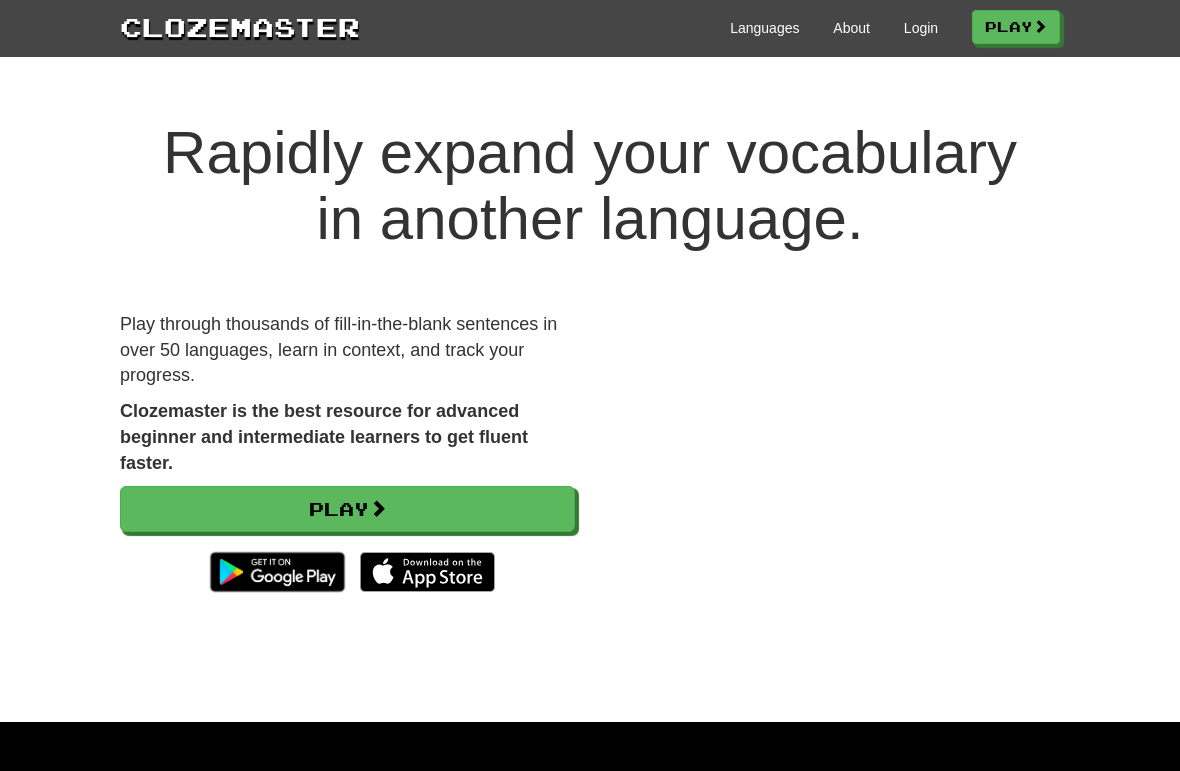 click on "Play" at bounding box center [347, 509] 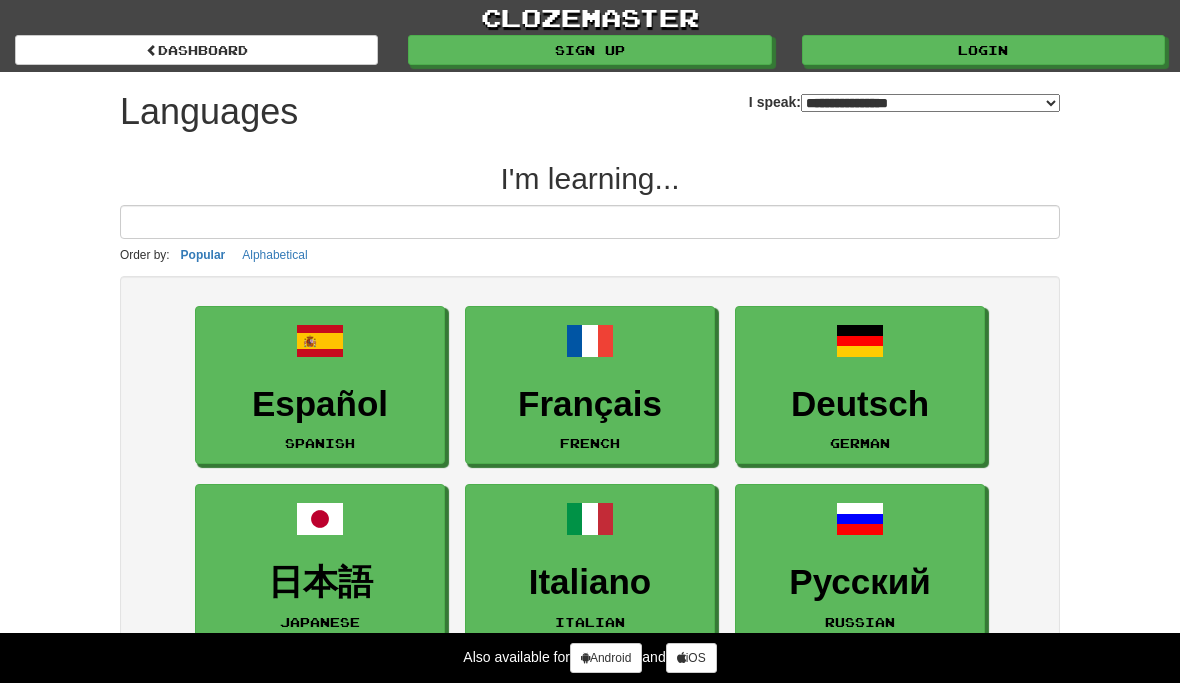 select on "*******" 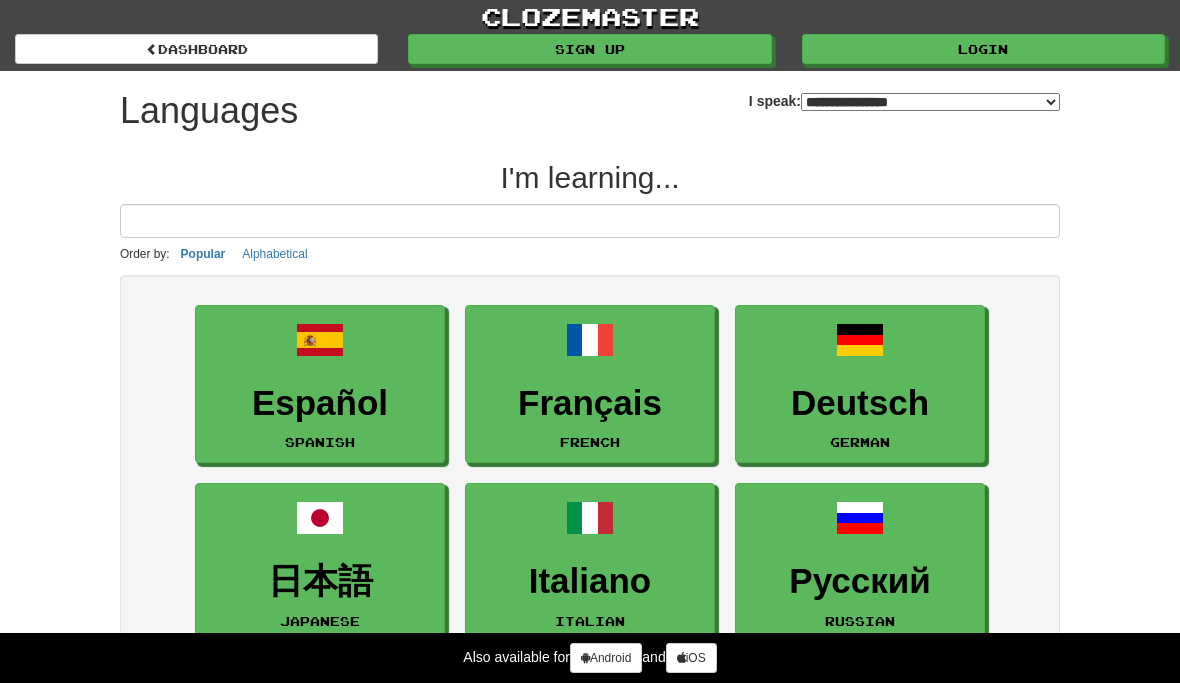 scroll, scrollTop: 0, scrollLeft: 0, axis: both 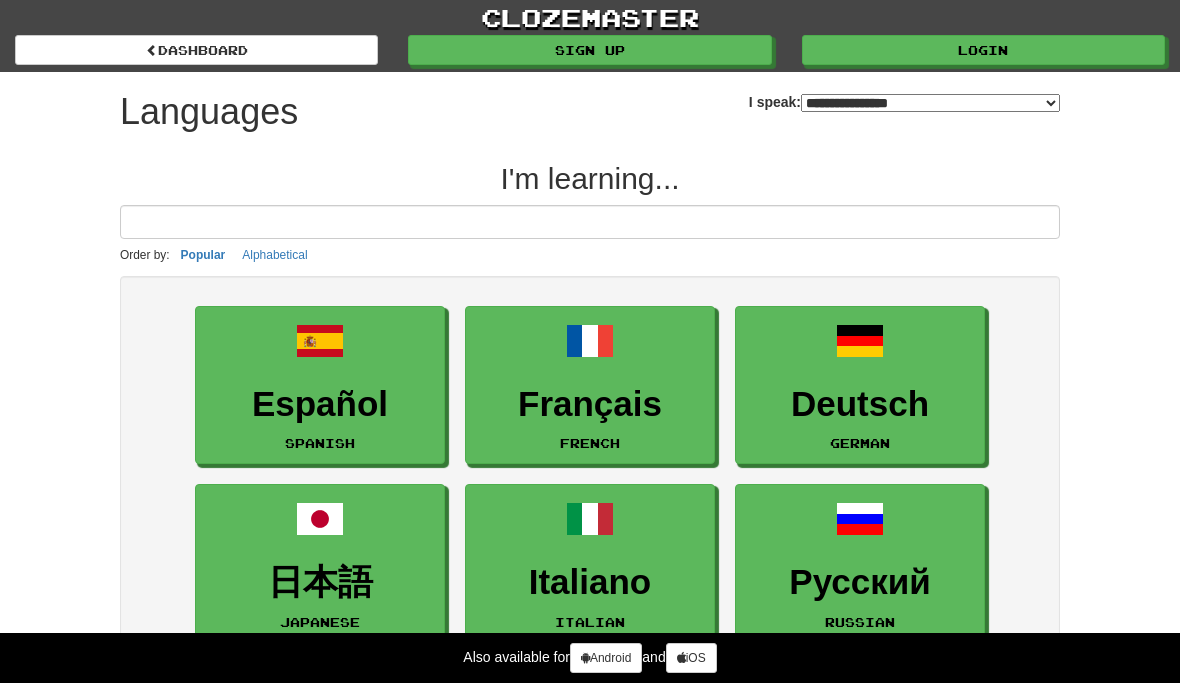click on "dashboard" at bounding box center [196, 50] 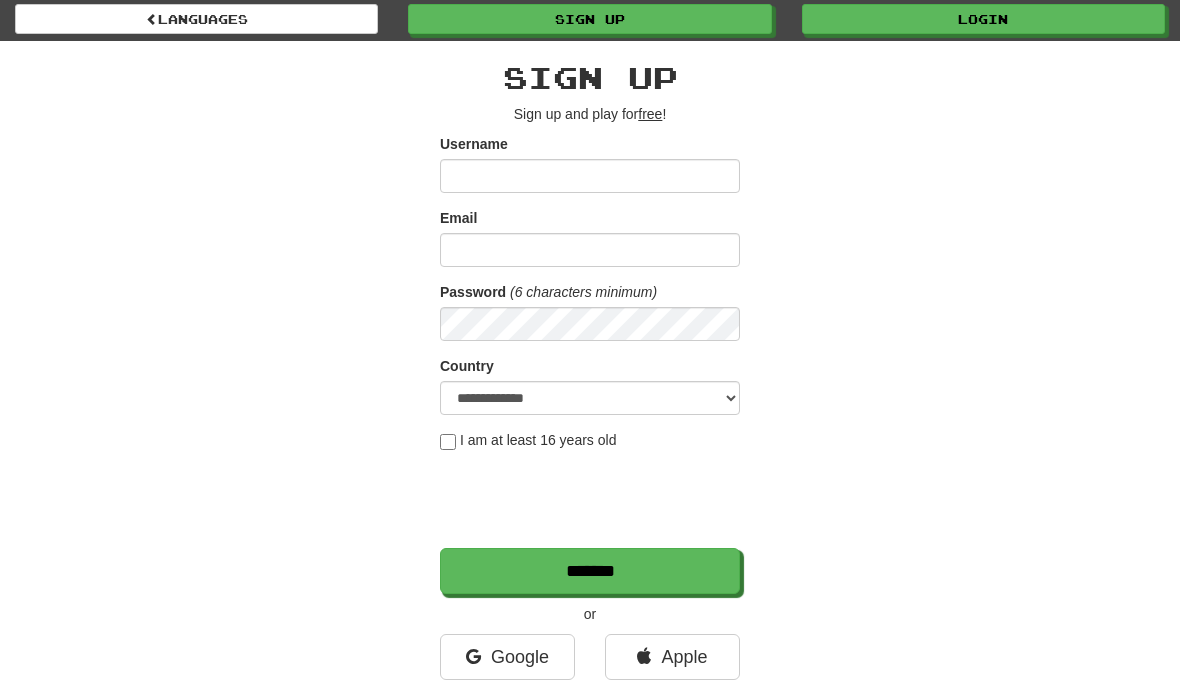 scroll, scrollTop: 0, scrollLeft: 0, axis: both 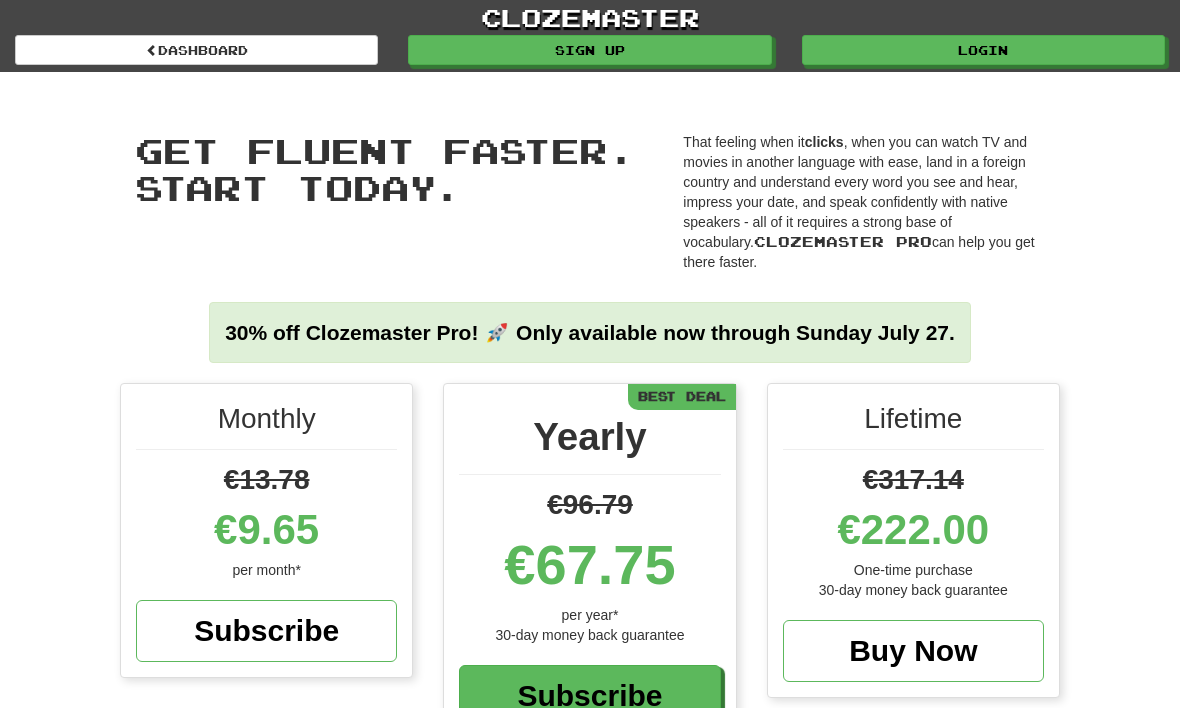 click on "Login" at bounding box center (983, 50) 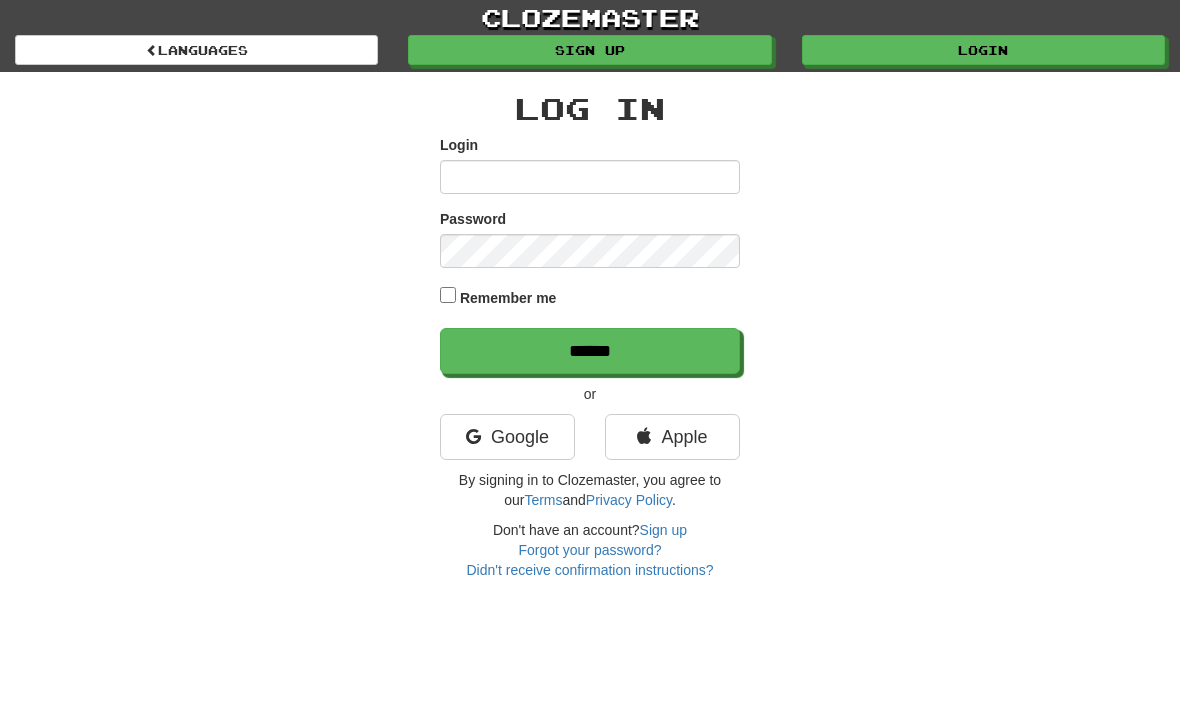 scroll, scrollTop: 0, scrollLeft: 0, axis: both 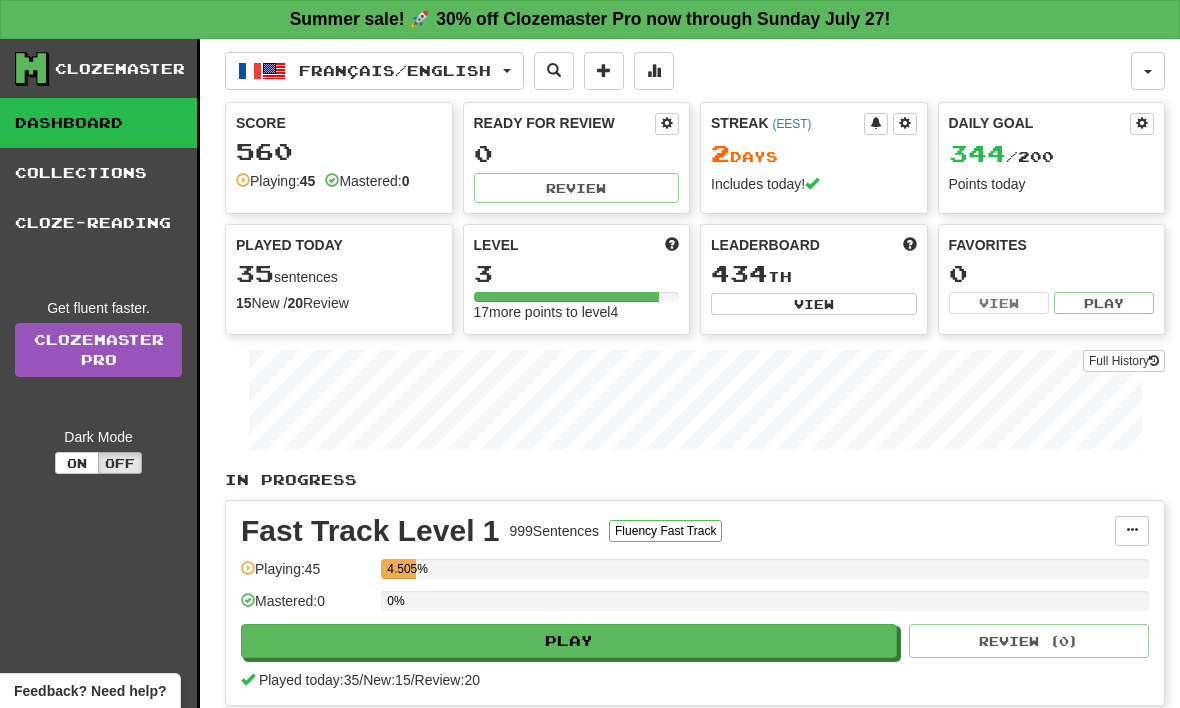 click on "On" at bounding box center [77, 463] 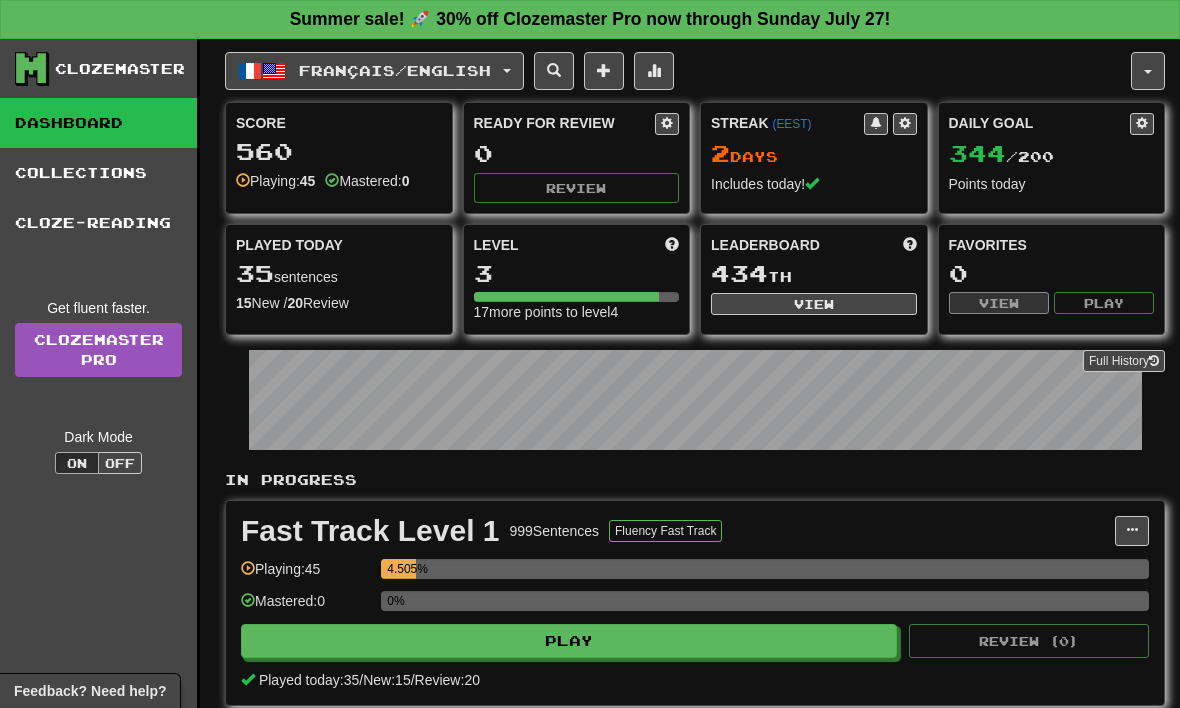 click on "Off" at bounding box center (120, 463) 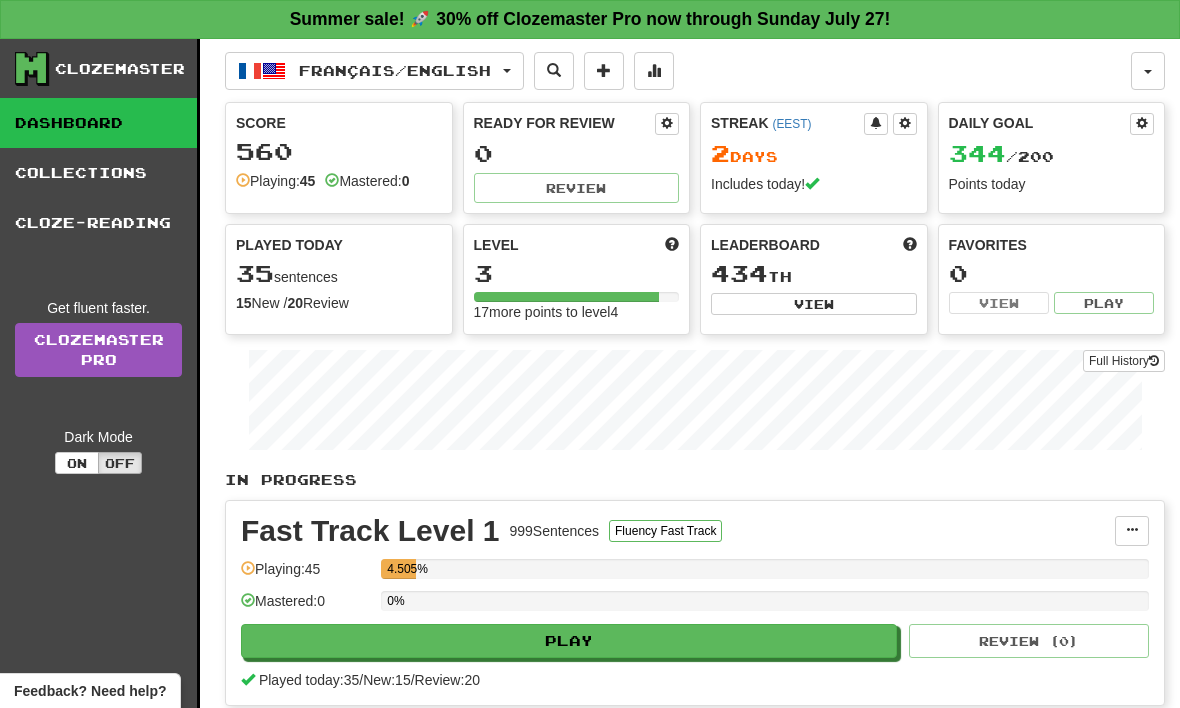 click on "On" at bounding box center [77, 463] 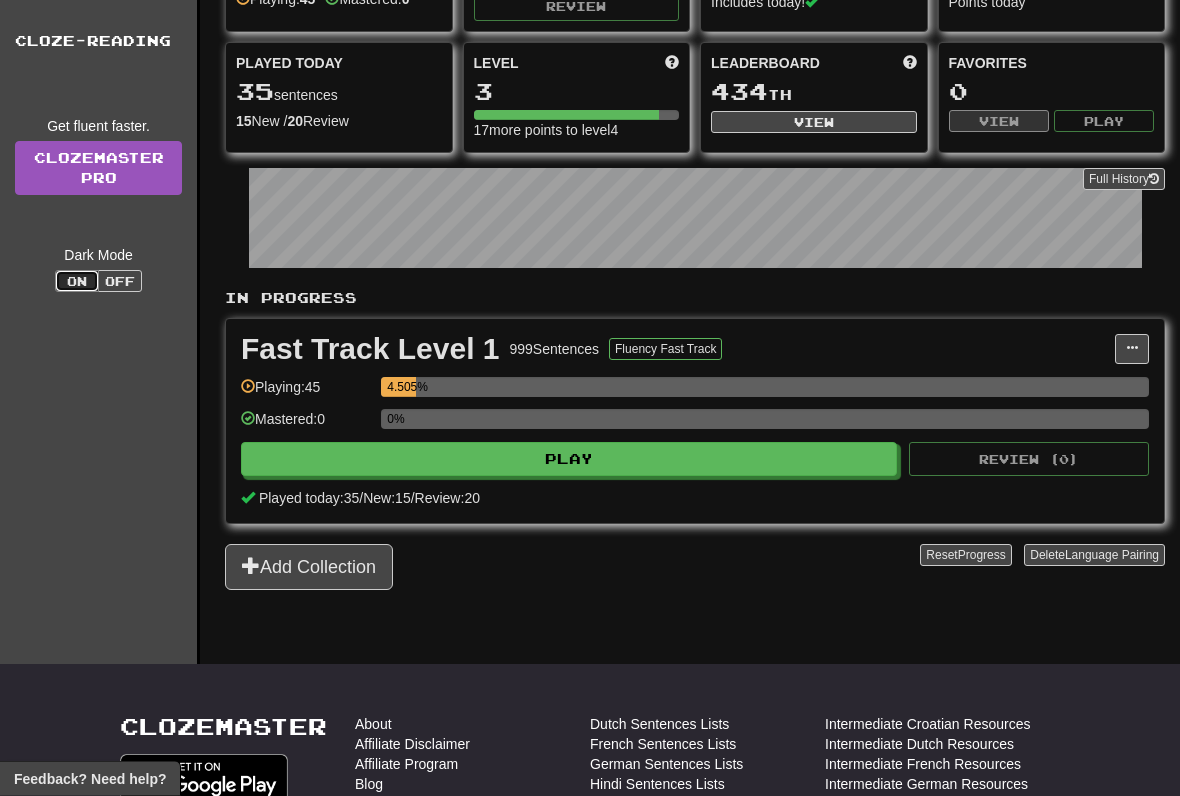 scroll, scrollTop: 174, scrollLeft: 0, axis: vertical 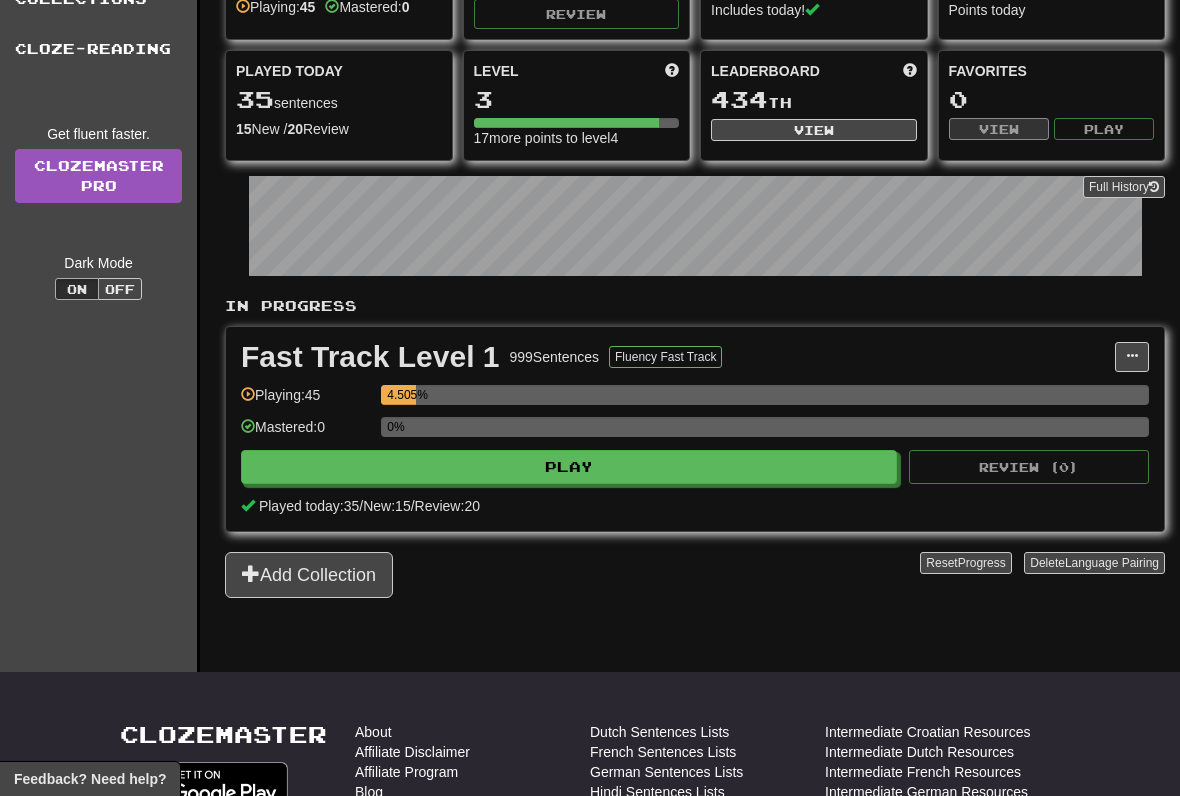 click on "Add Collection" at bounding box center (309, 575) 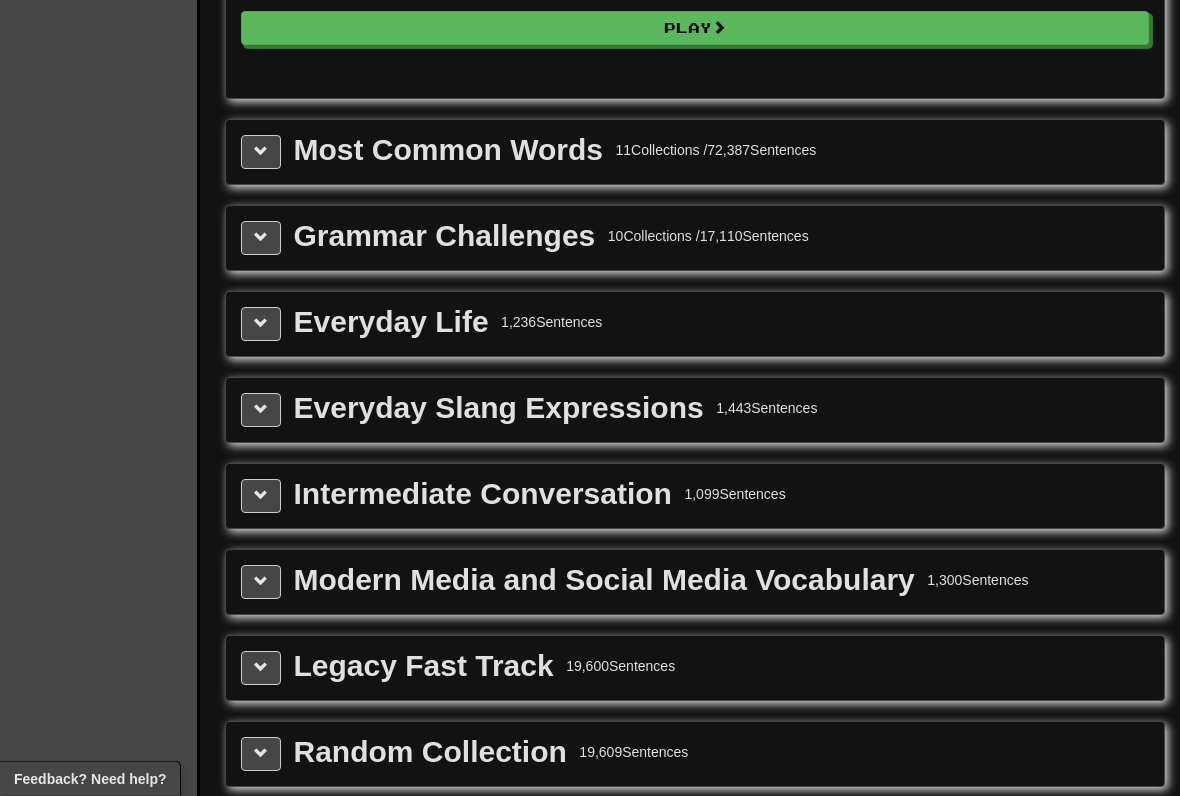 scroll, scrollTop: 2190, scrollLeft: 0, axis: vertical 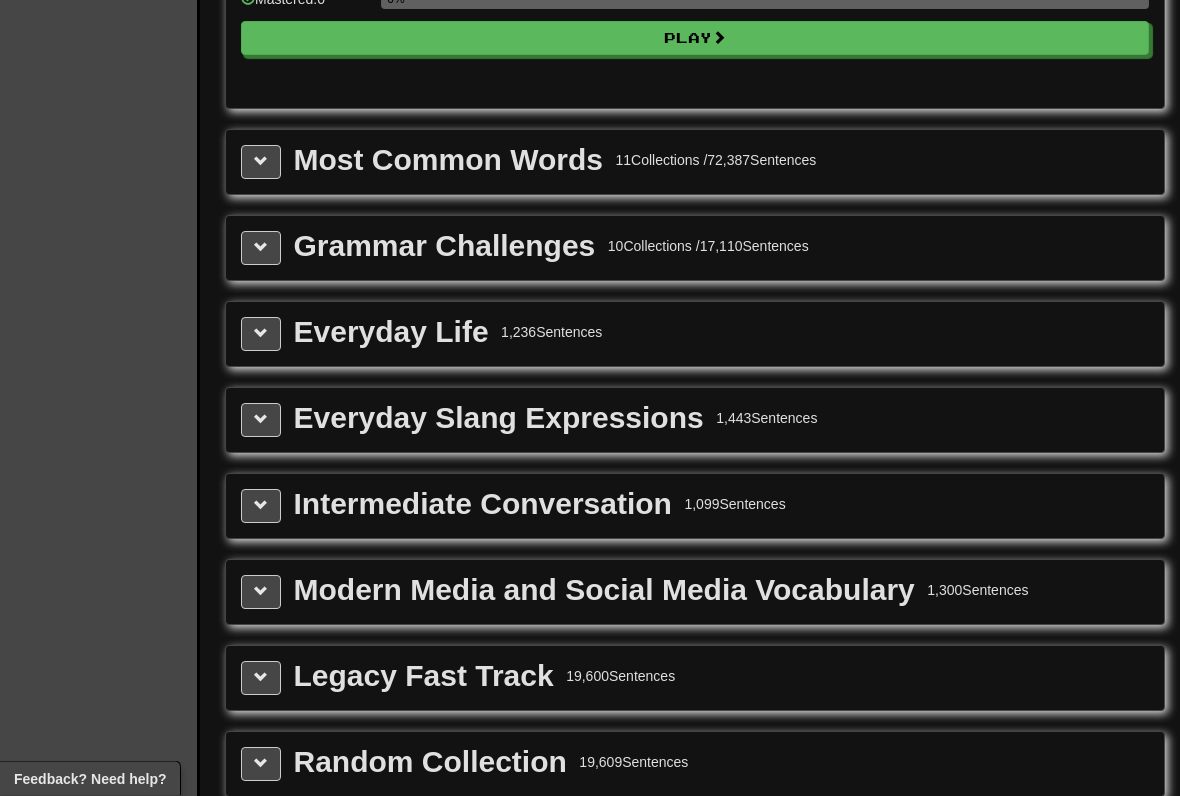 click at bounding box center [261, 249] 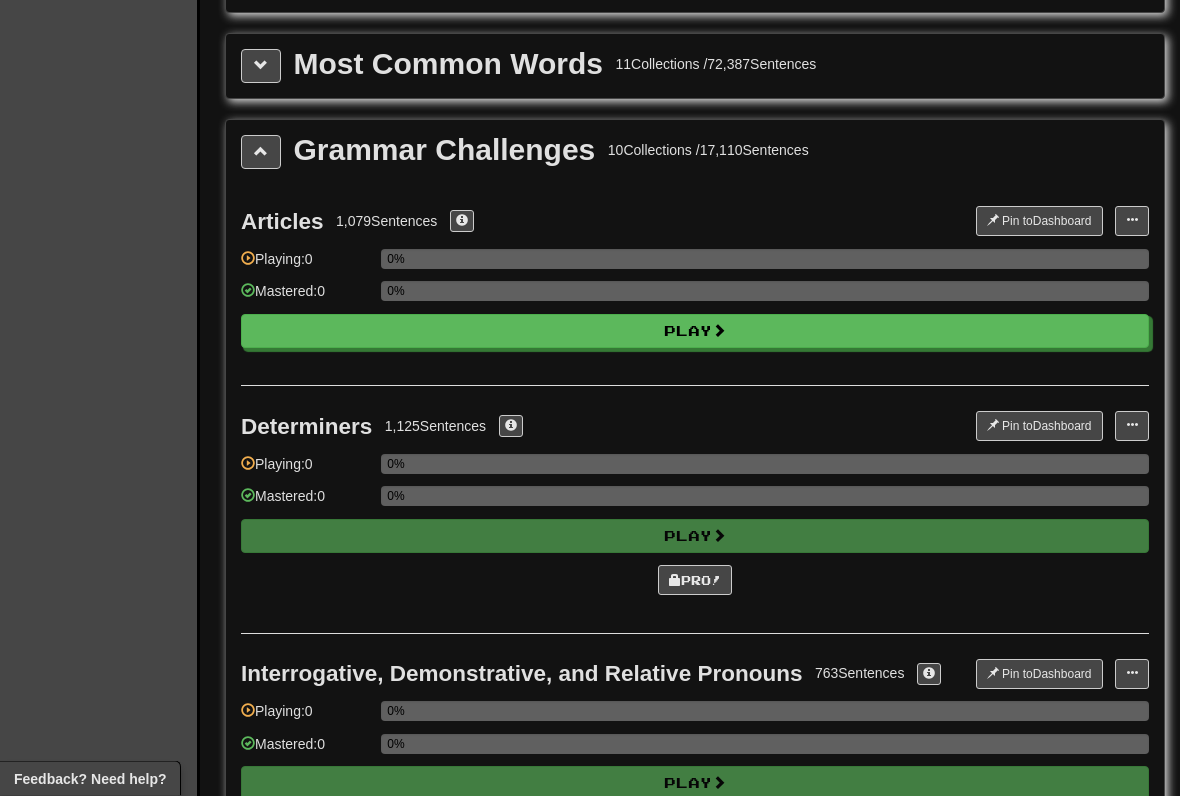 scroll, scrollTop: 2287, scrollLeft: 0, axis: vertical 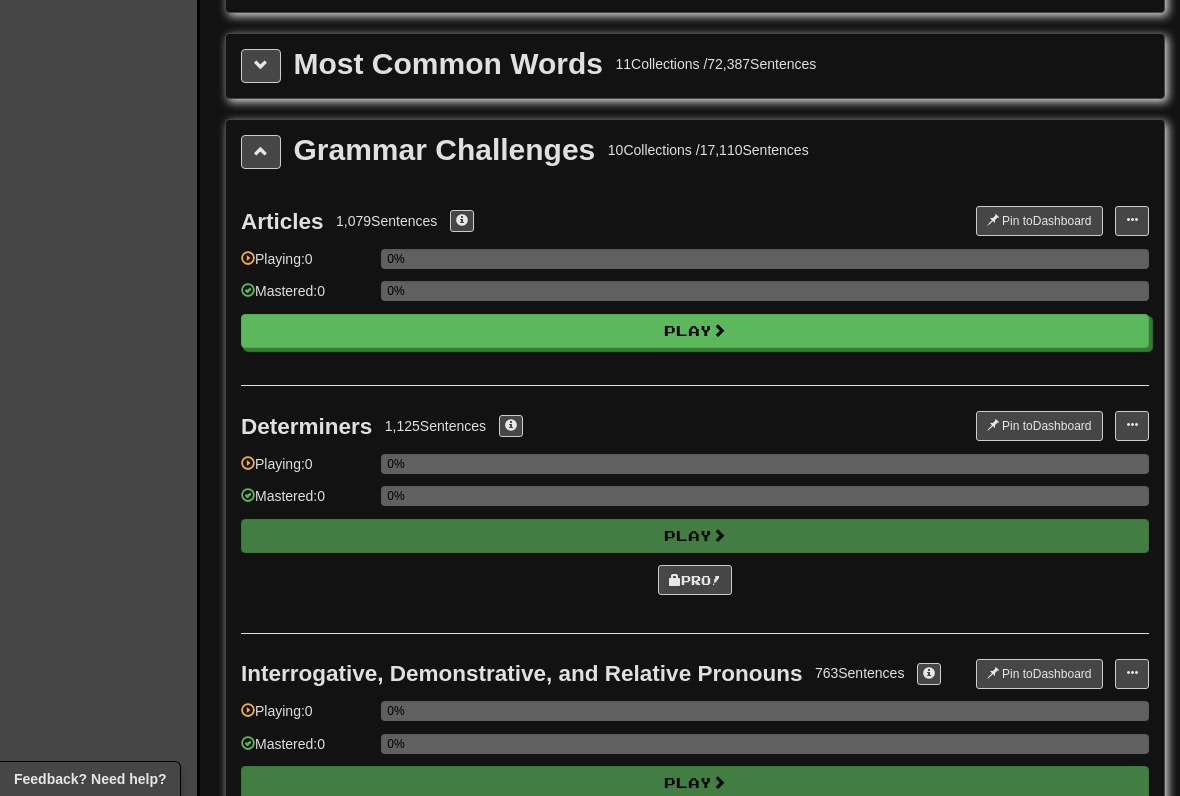 click at bounding box center [462, 221] 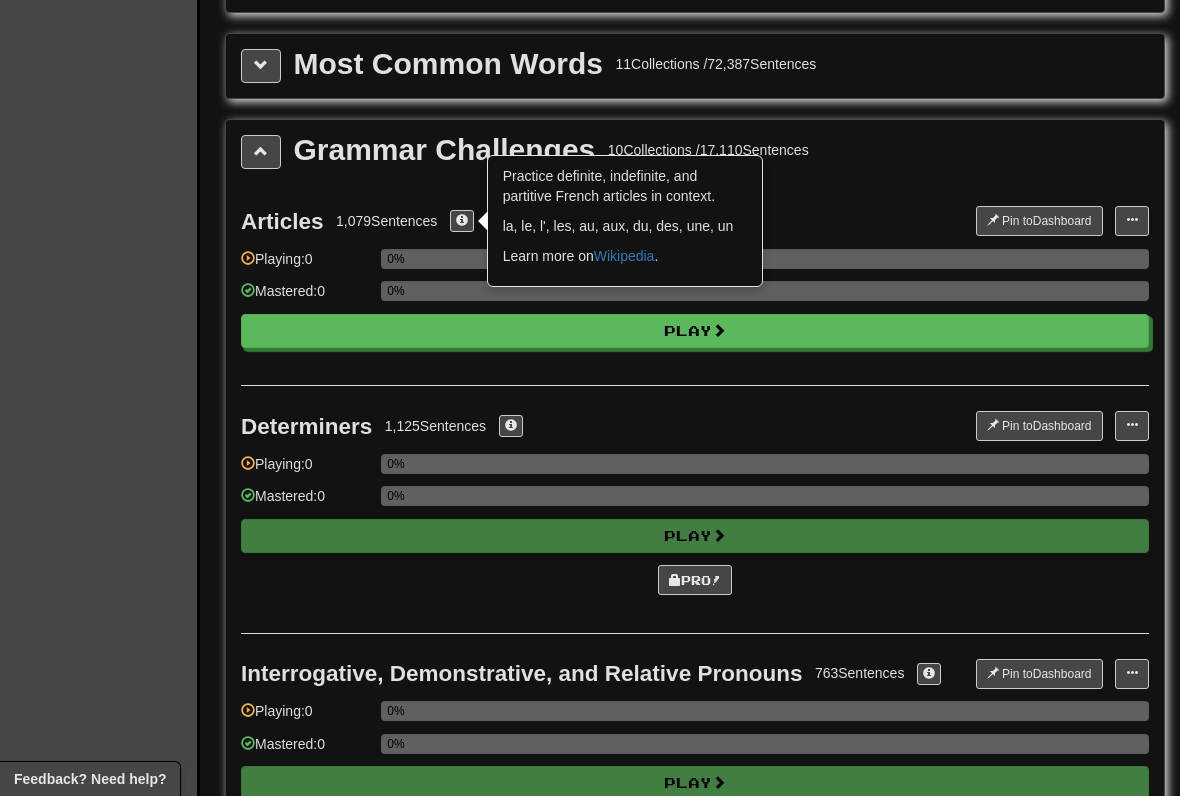 click on "1,079  Sentences" at bounding box center (386, 221) 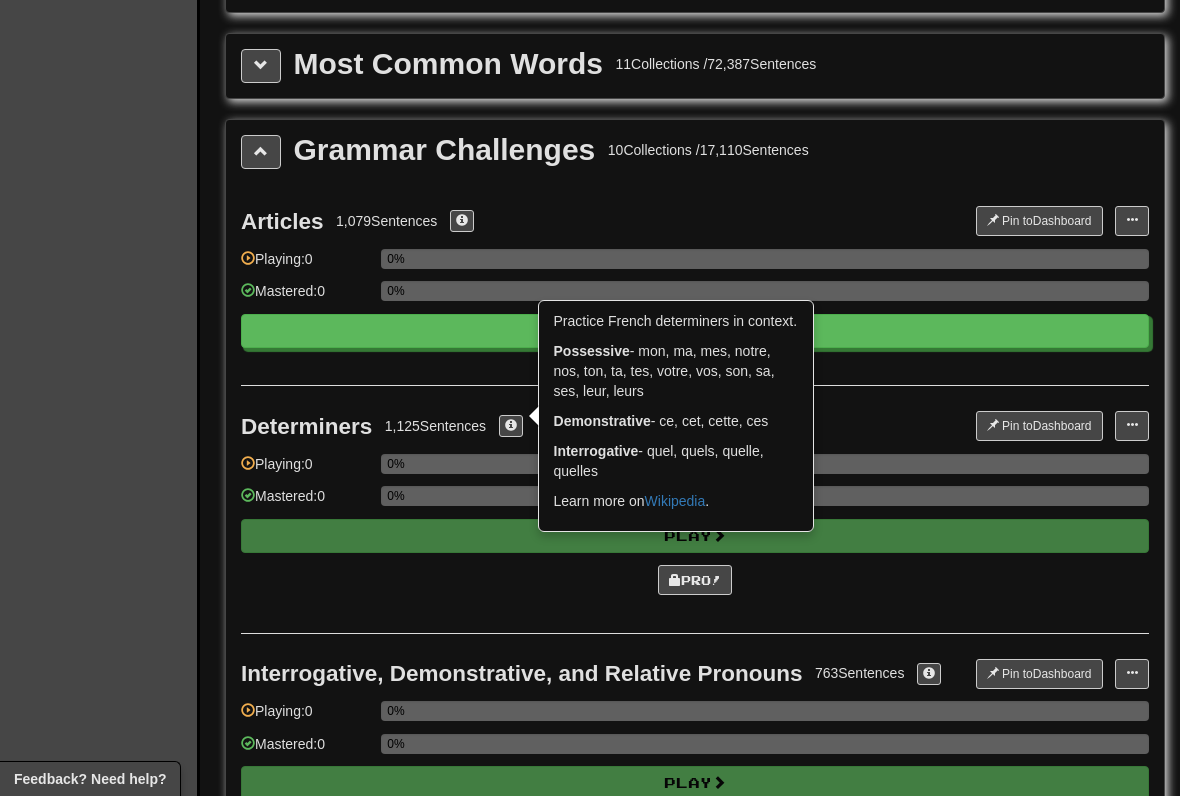 click on "1,125  Sentences ×            Practice French determiners in context.
Possessive  - mon, ma, mes, notre, nos, ton, ta, tes, votre, vos, son, sa, ses, leur, leurs
Demonstrative  - ce, cet, cette, ces
Interrogative  - quel, quels, quelle, quelles
Learn more on  Wikipedia ." at bounding box center (454, 426) 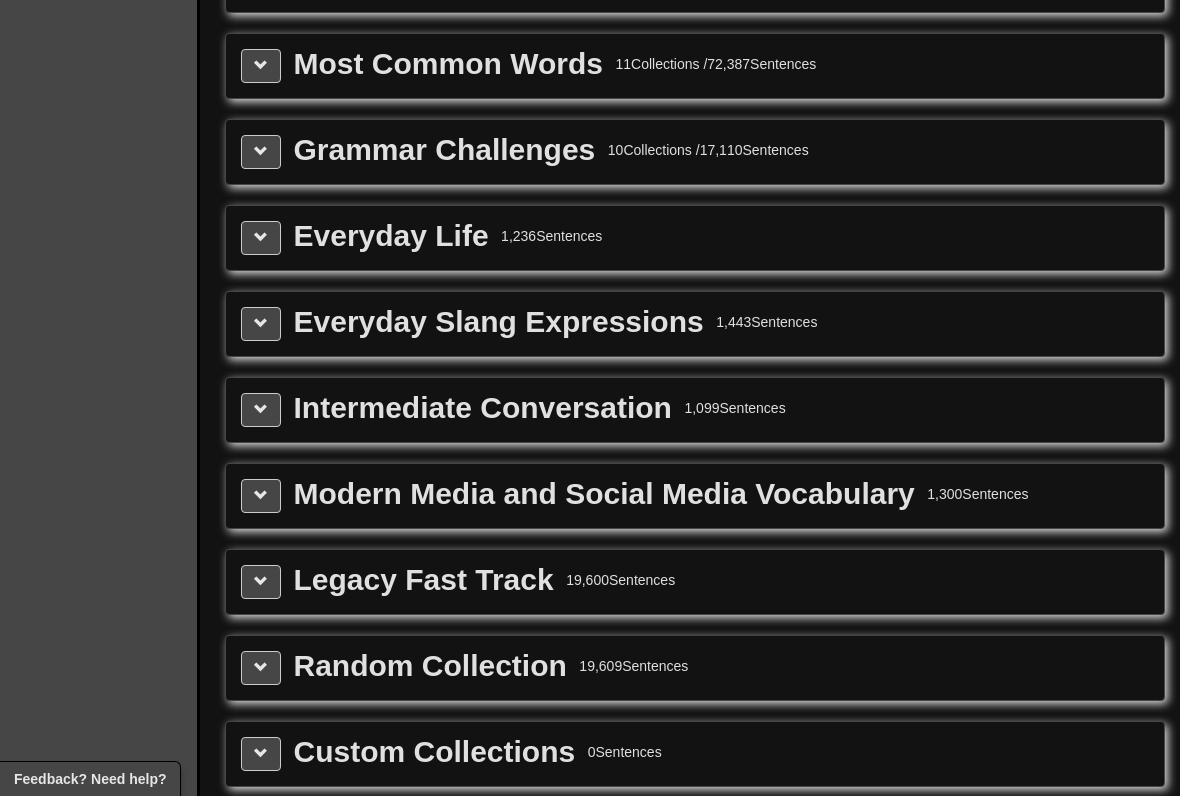 click at bounding box center (261, 324) 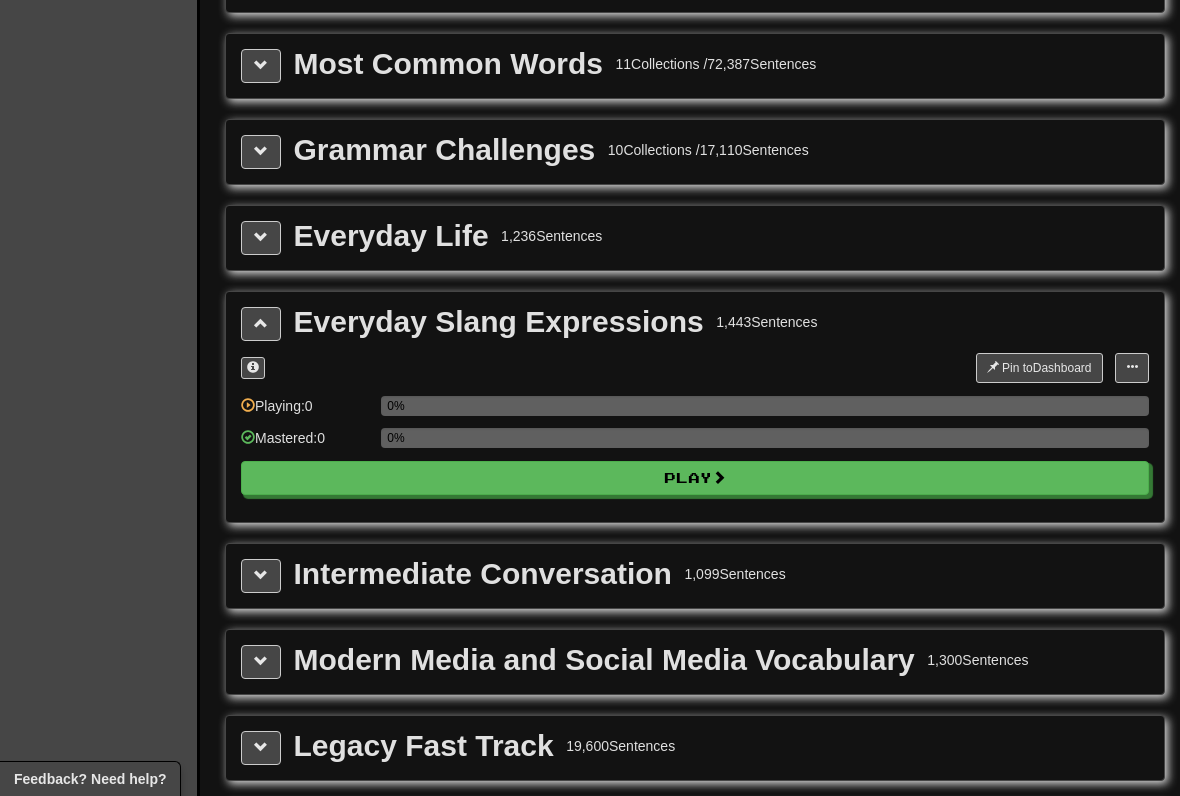 click at bounding box center (253, 368) 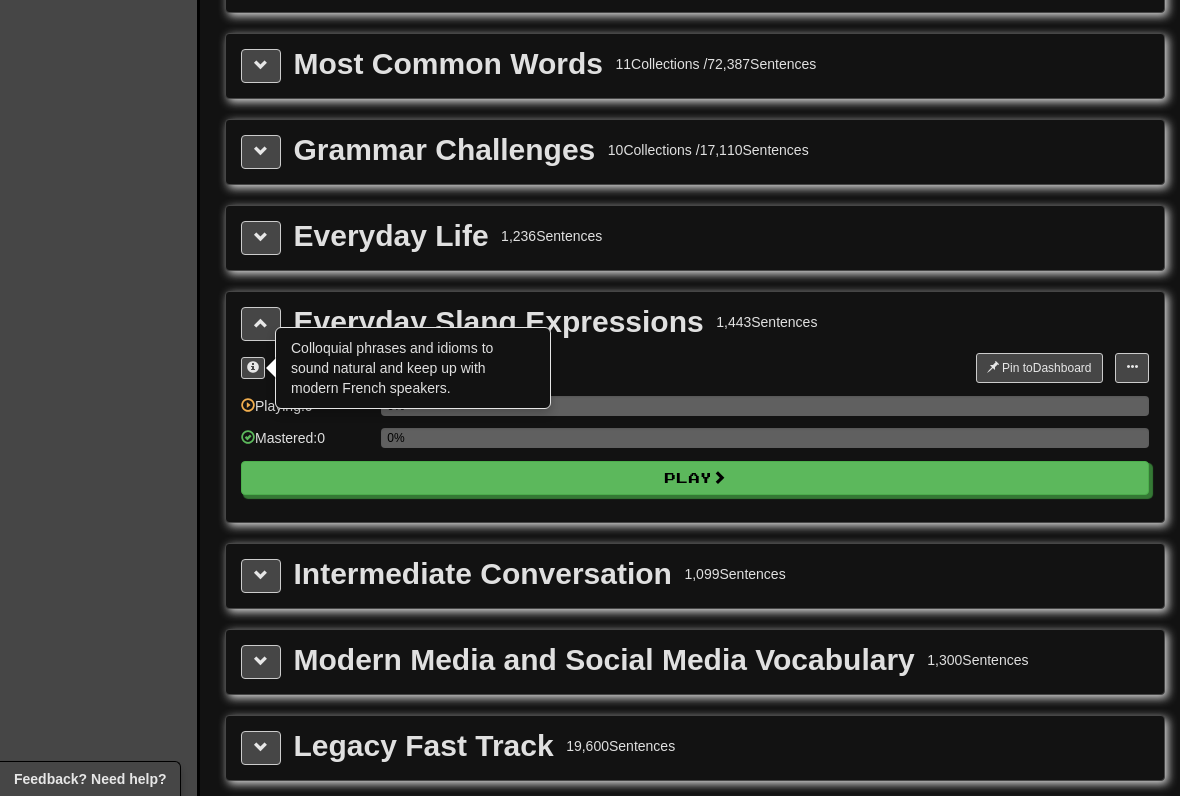 click at bounding box center [248, 405] 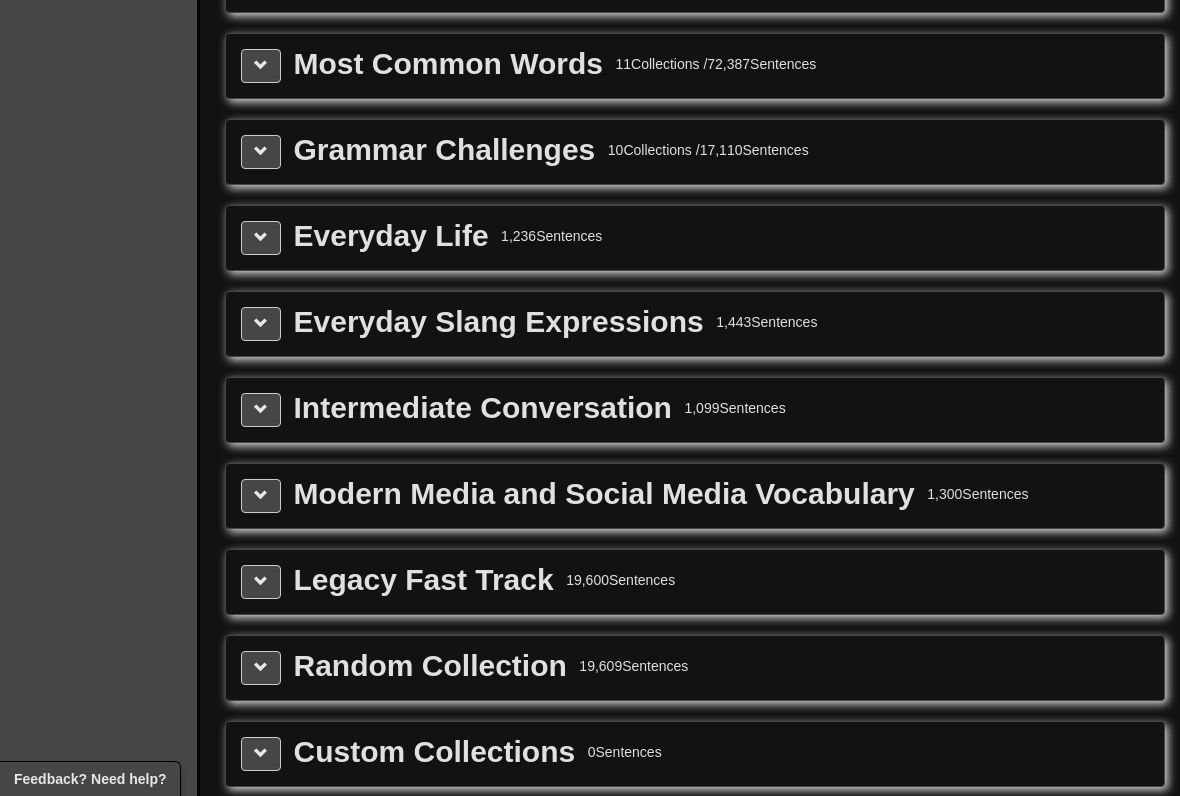 click at bounding box center (261, 238) 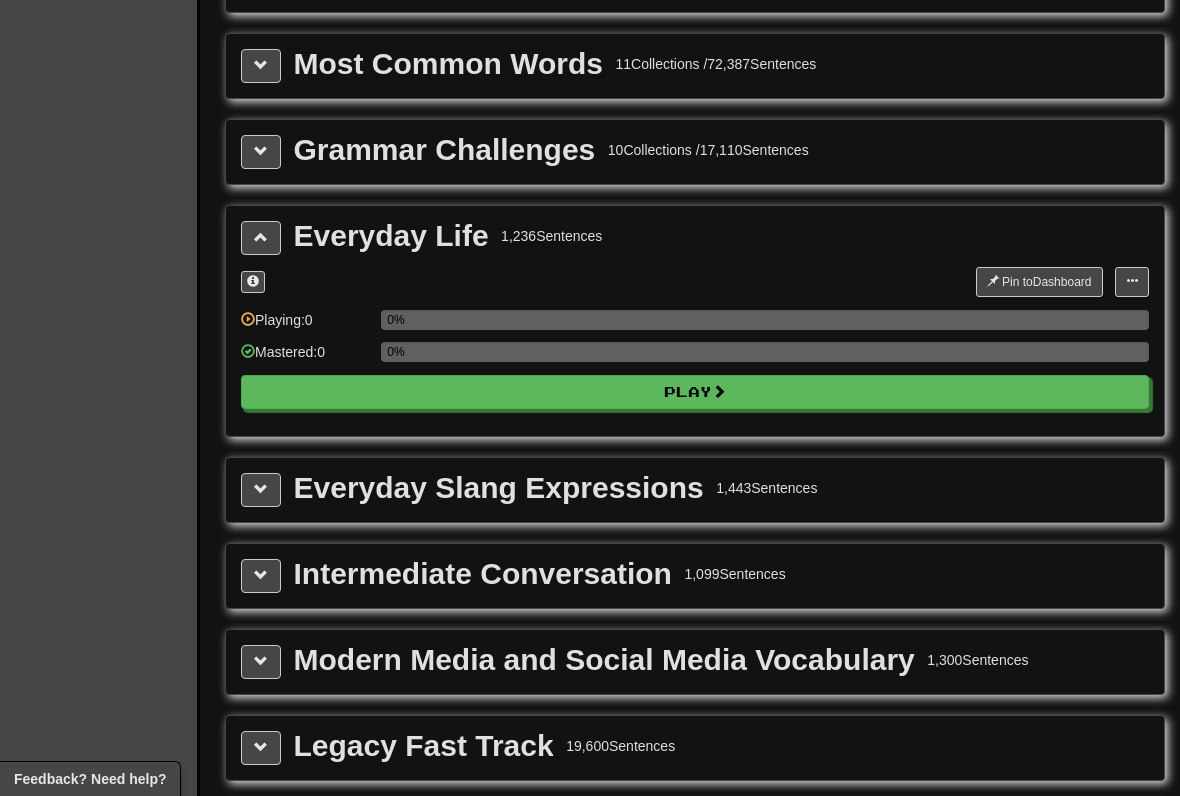 click at bounding box center (253, 281) 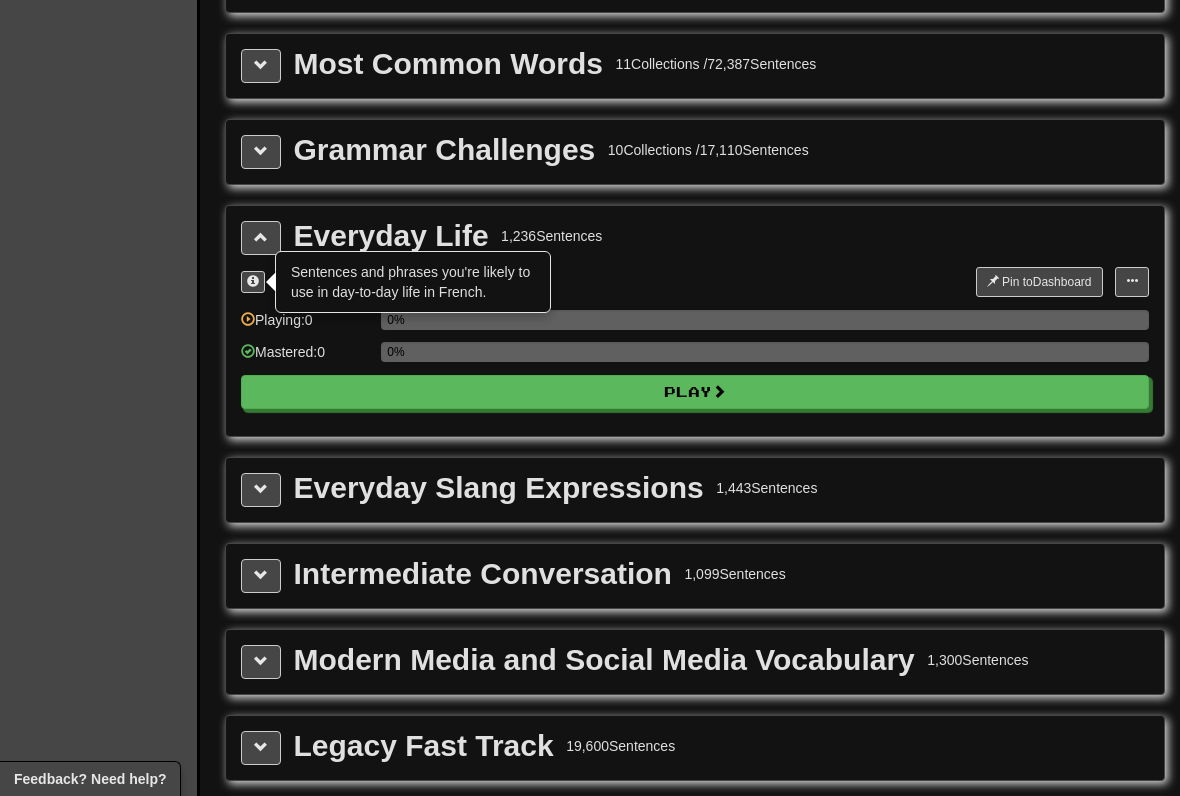 click at bounding box center (261, 237) 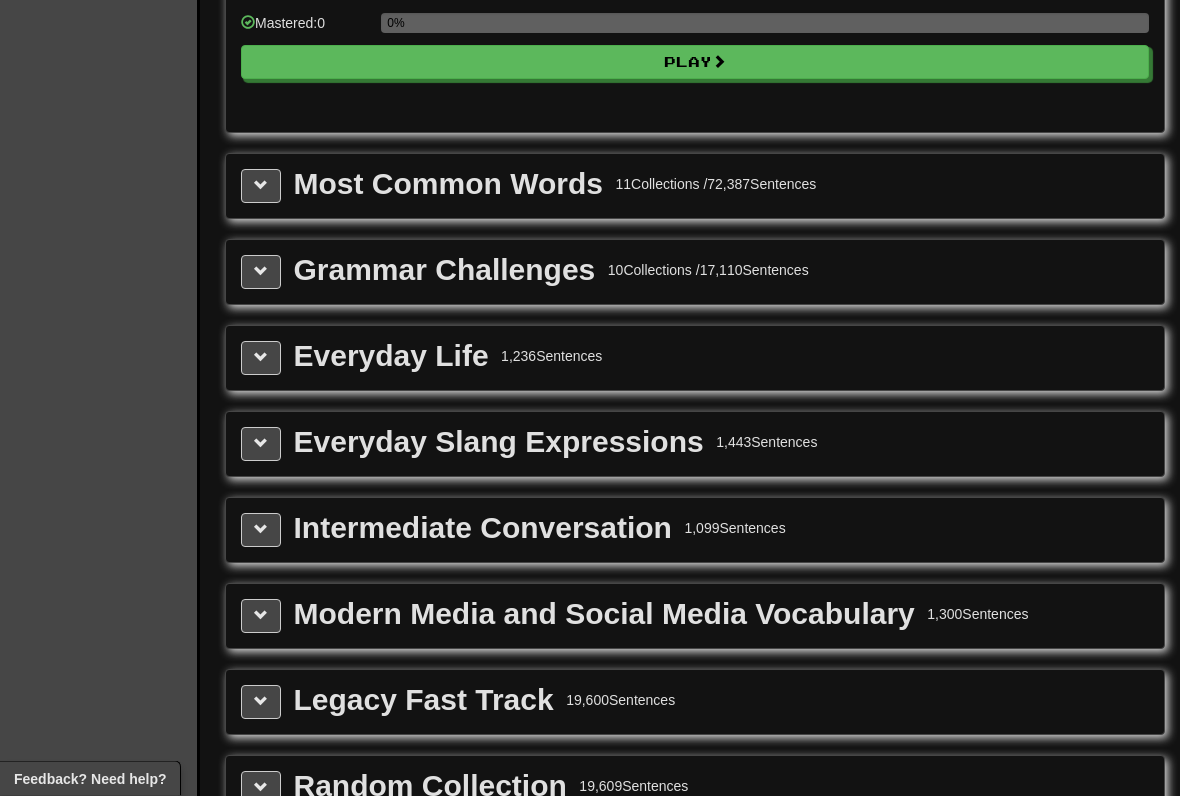scroll, scrollTop: 2167, scrollLeft: 0, axis: vertical 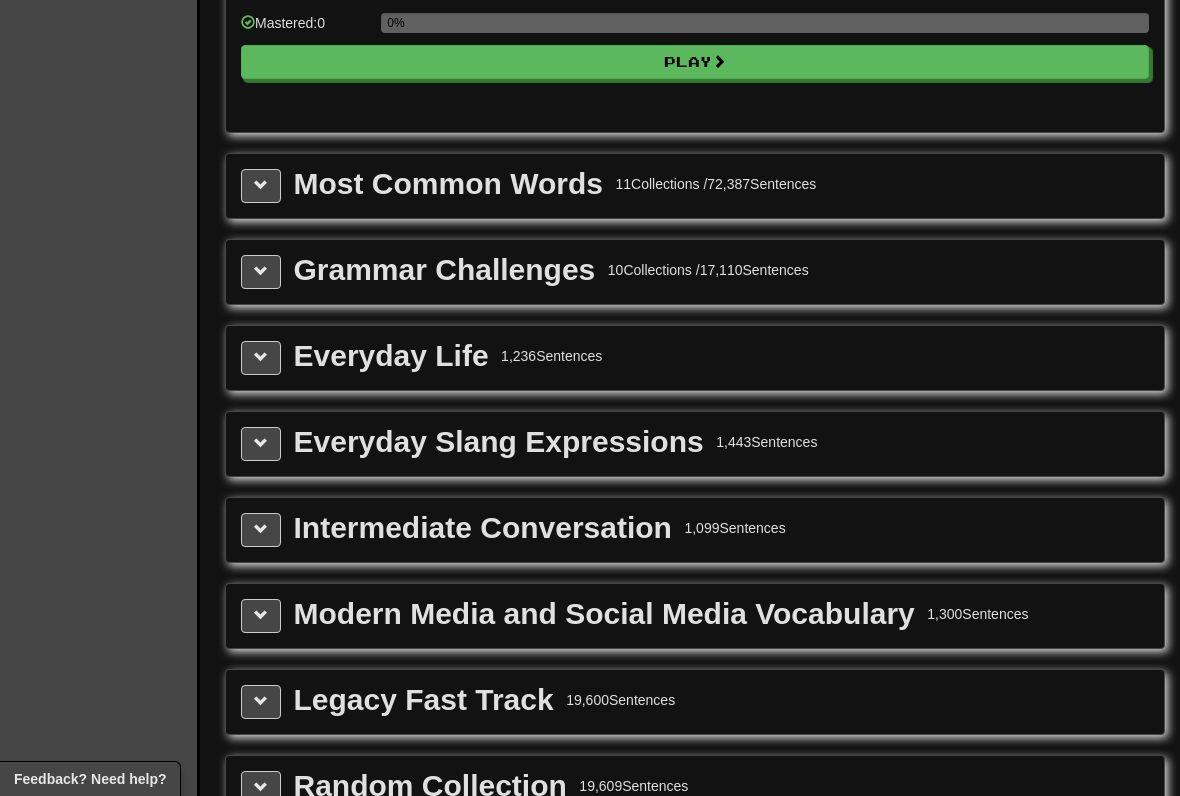 click at bounding box center (261, 185) 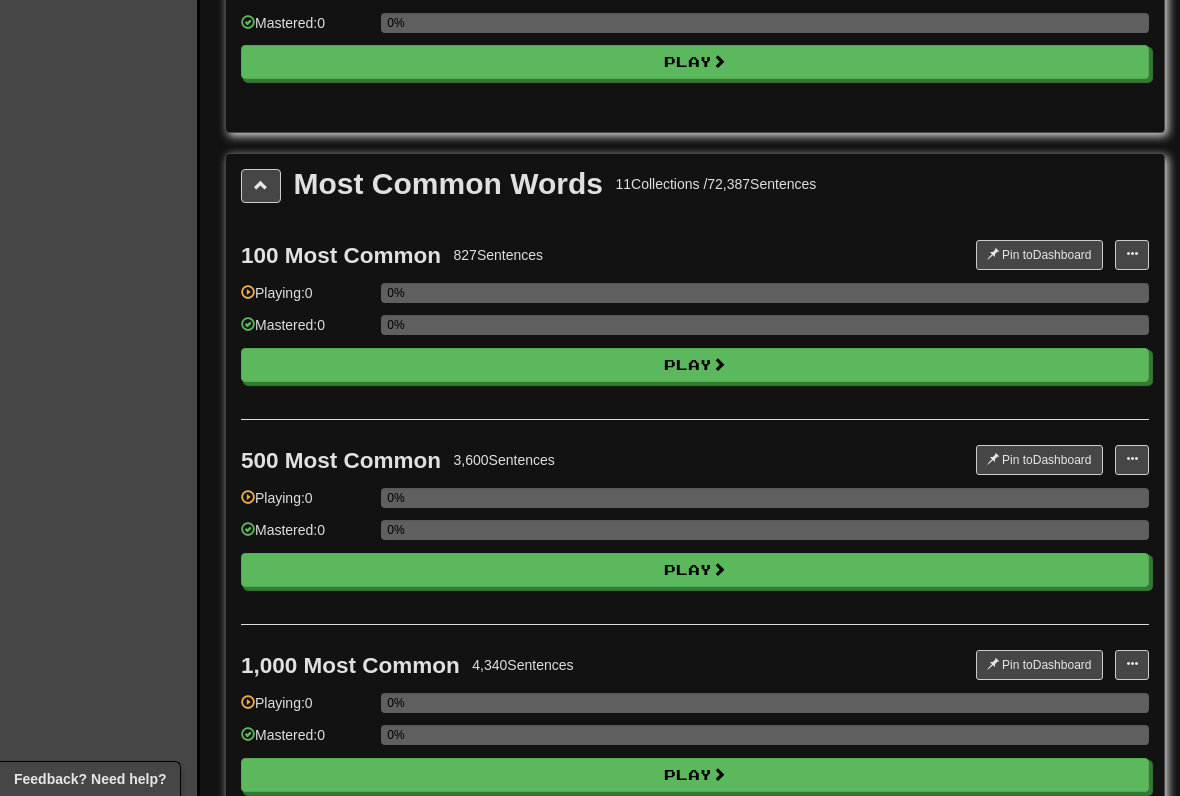 click on "Most Common Words 11  Collections /  72,387  Sentences 100 Most Common 827  Sentences   Pin to  Dashboard   Pin to  Dashboard Manage Sentences  Playing:  0 0%  Mastered:  0 0% Play  500 Most Common 3,600  Sentences   Pin to  Dashboard   Pin to  Dashboard Manage Sentences  Playing:  0 0%  Mastered:  0 0% Play  1,000 Most Common 4,340  Sentences   Pin to  Dashboard   Pin to  Dashboard Manage Sentences  Playing:  0 0%  Mastered:  0 0% Play  2,000 Most Common 7,714  Sentences   Pin to  Dashboard   Pin to  Dashboard Manage Sentences  Playing:  0 0%  Mastered:  0 0% Play  3,000 Most Common 6,650  Sentences   Pin to  Dashboard   Pin to  Dashboard Manage Sentences  Playing:  0 0%  Mastered:  0 0% Play  4,000 Most Common 5,406  Sentences   Pin to  Dashboard   Pin to  Dashboard Manage Sentences  Playing:  0 0%  Mastered:  0 0% Play  5,000 Most Common 4,753  Sentences   Pin to  Dashboard   Pin to  Dashboard Manage Sentences  Playing:  0 0%  Mastered:  0 0% Play  10,000 Most Common 9,837  Sentences   Pin to  Dashboard" at bounding box center [695, 1319] 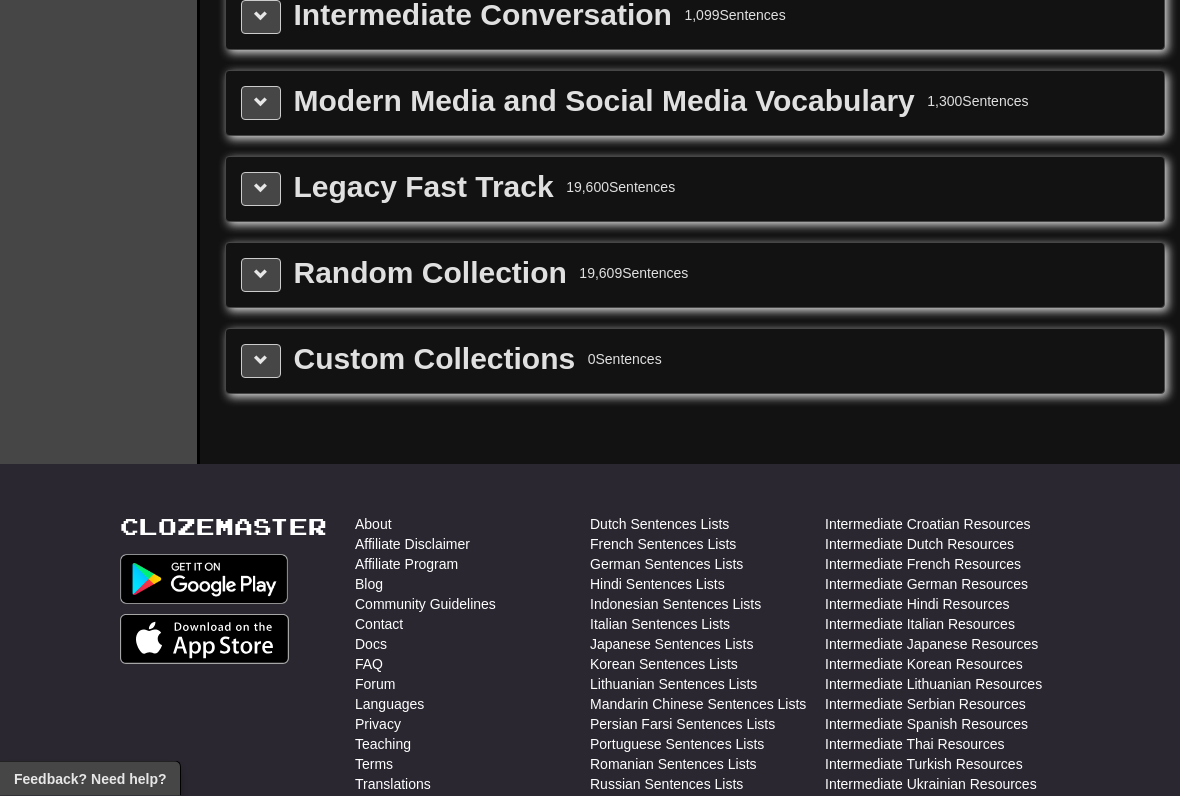 scroll, scrollTop: 2656, scrollLeft: 0, axis: vertical 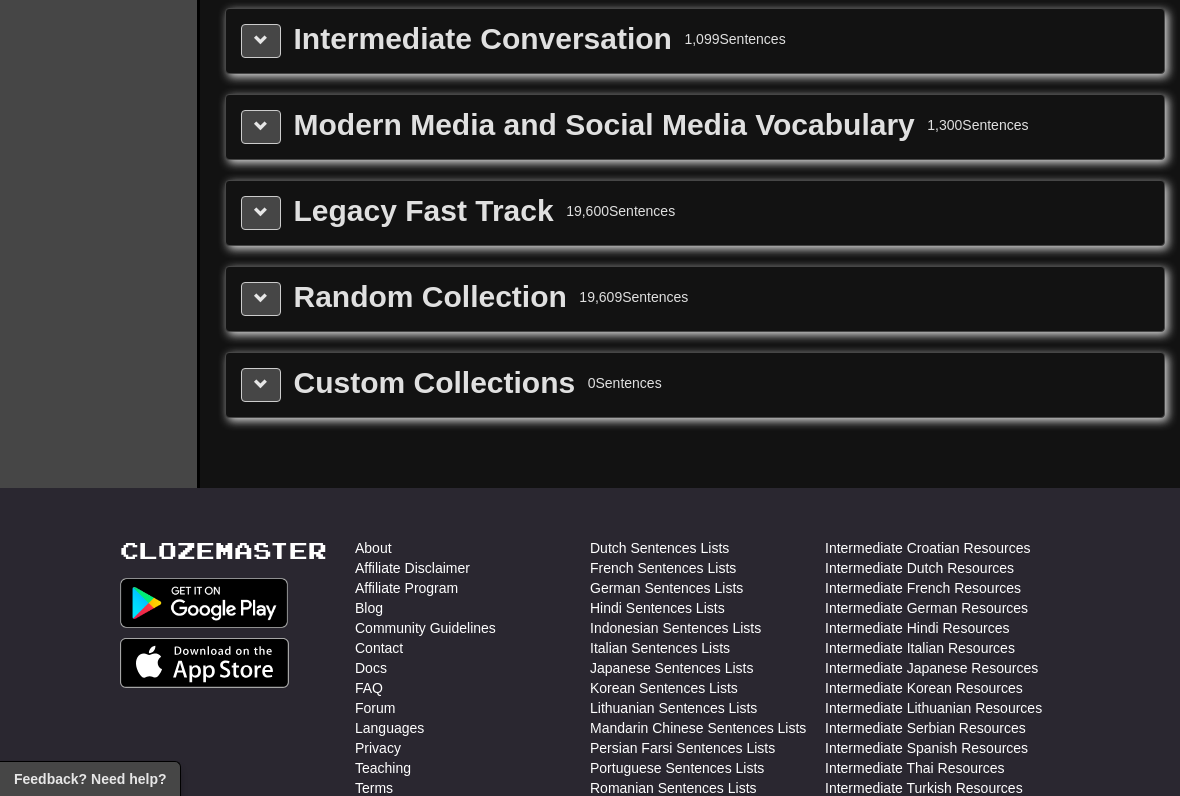 click at bounding box center (261, 385) 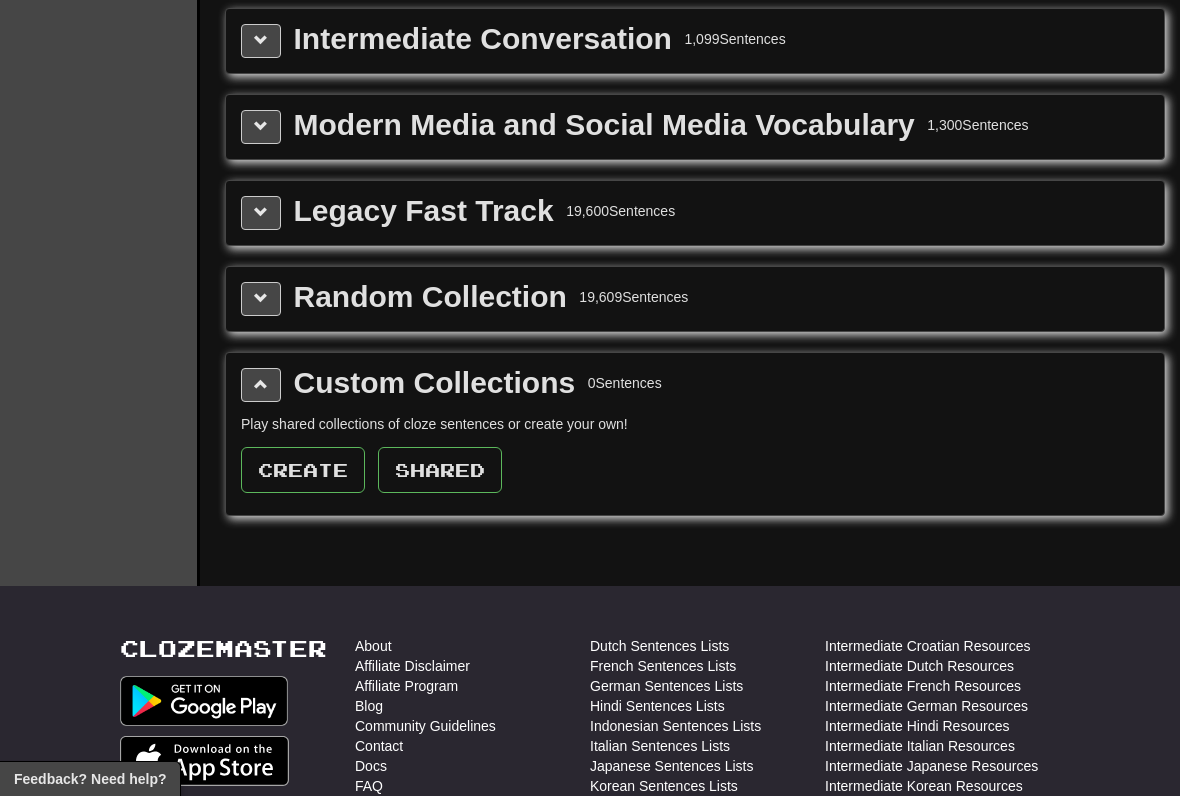 click on "Create" at bounding box center (303, 470) 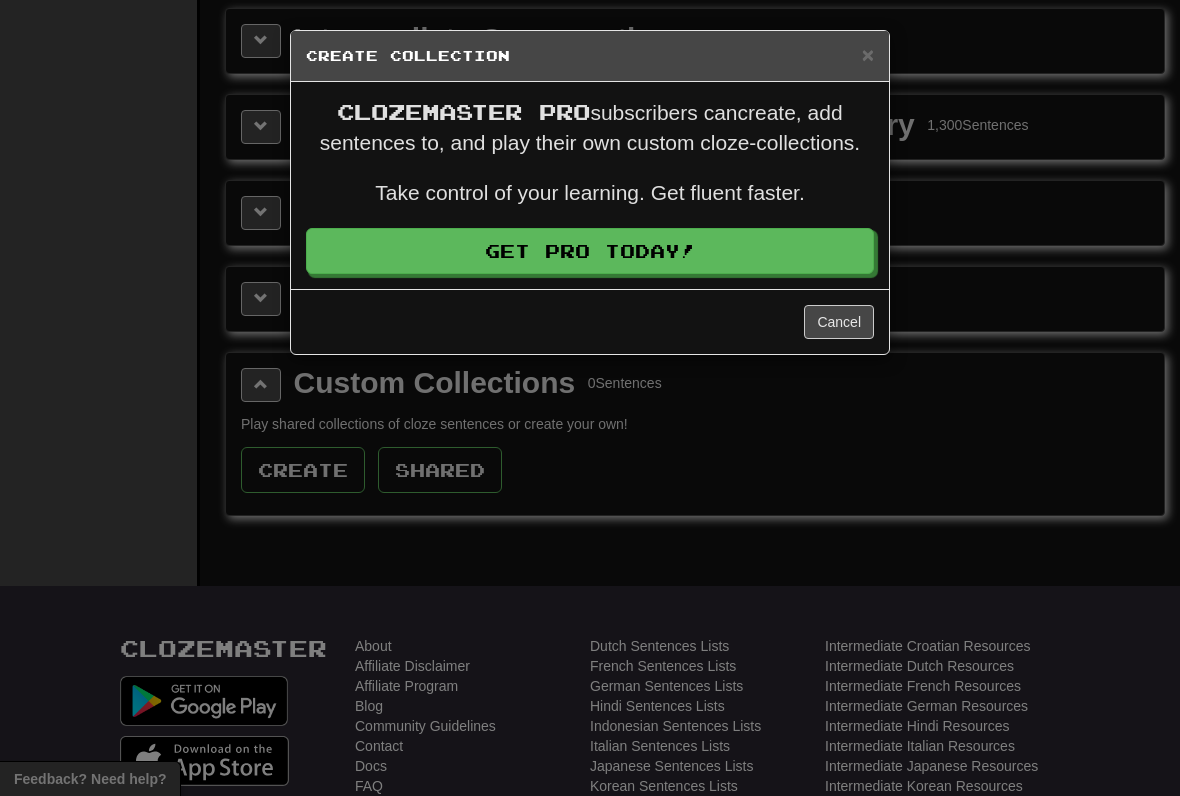 click on "Create Collection" at bounding box center (590, 56) 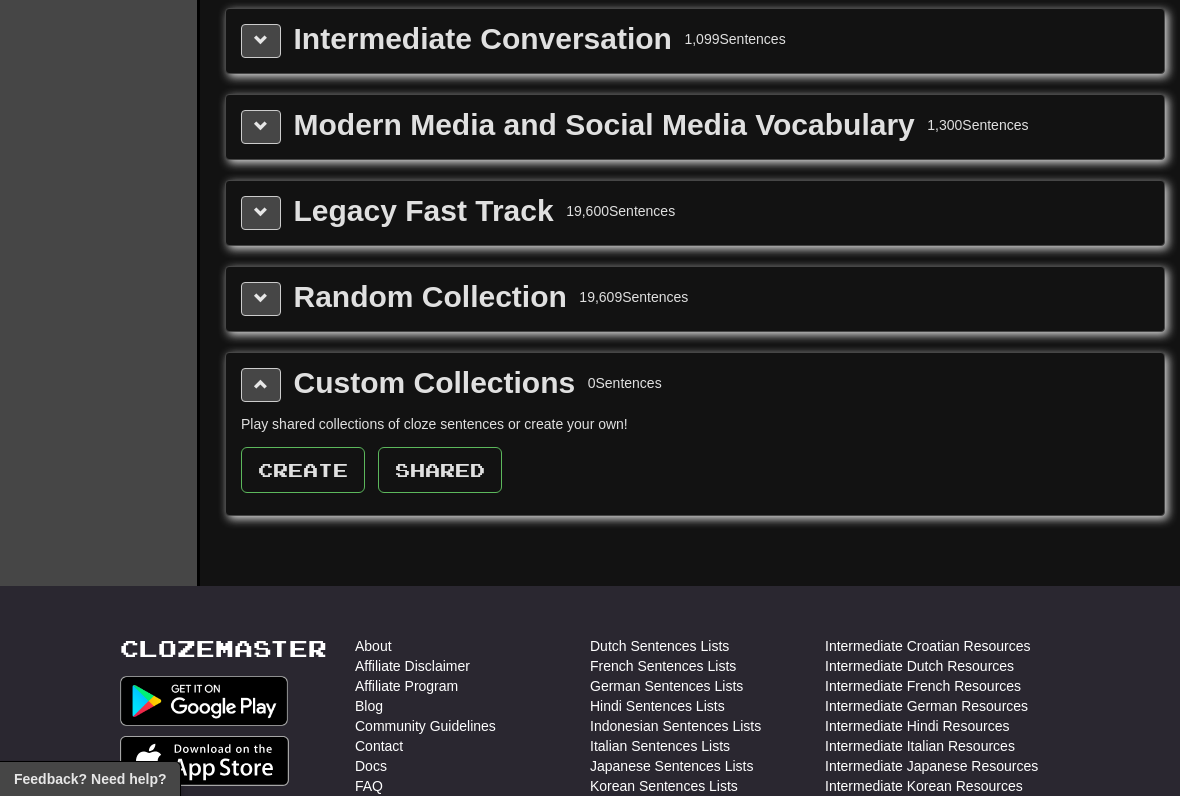click at bounding box center [261, 385] 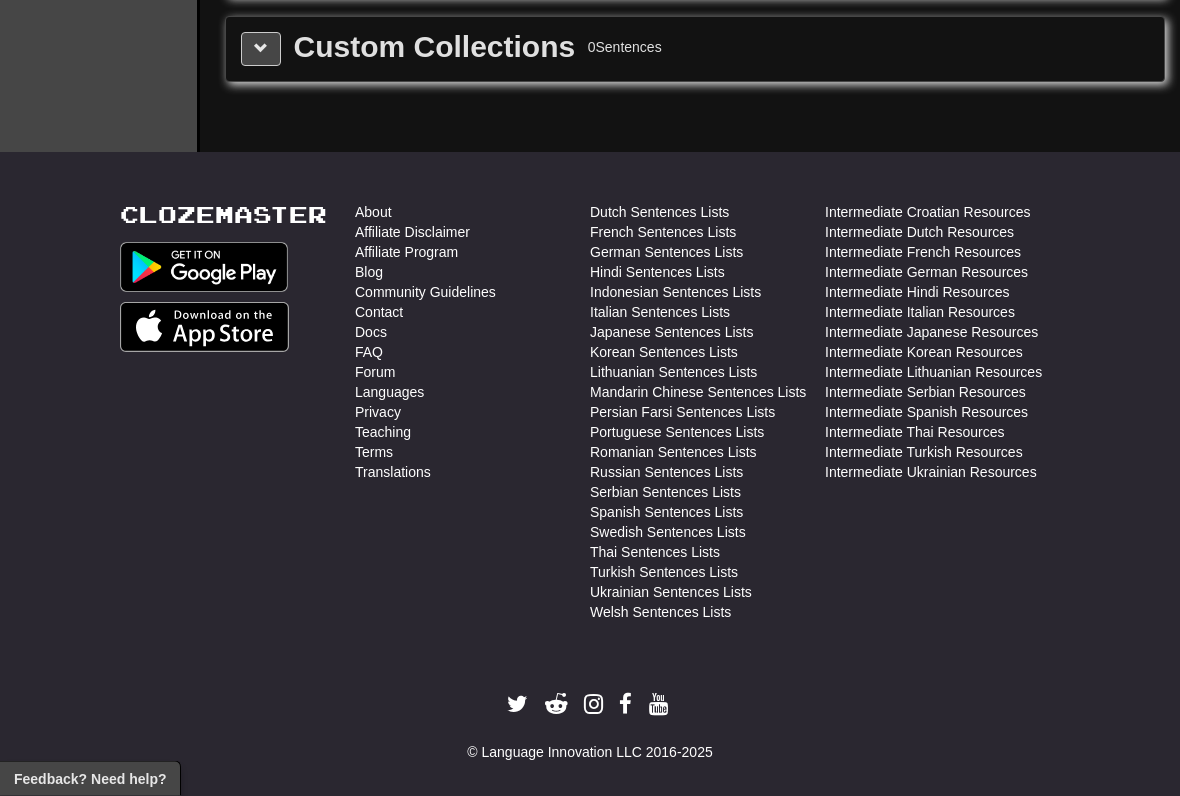 scroll, scrollTop: 2993, scrollLeft: 0, axis: vertical 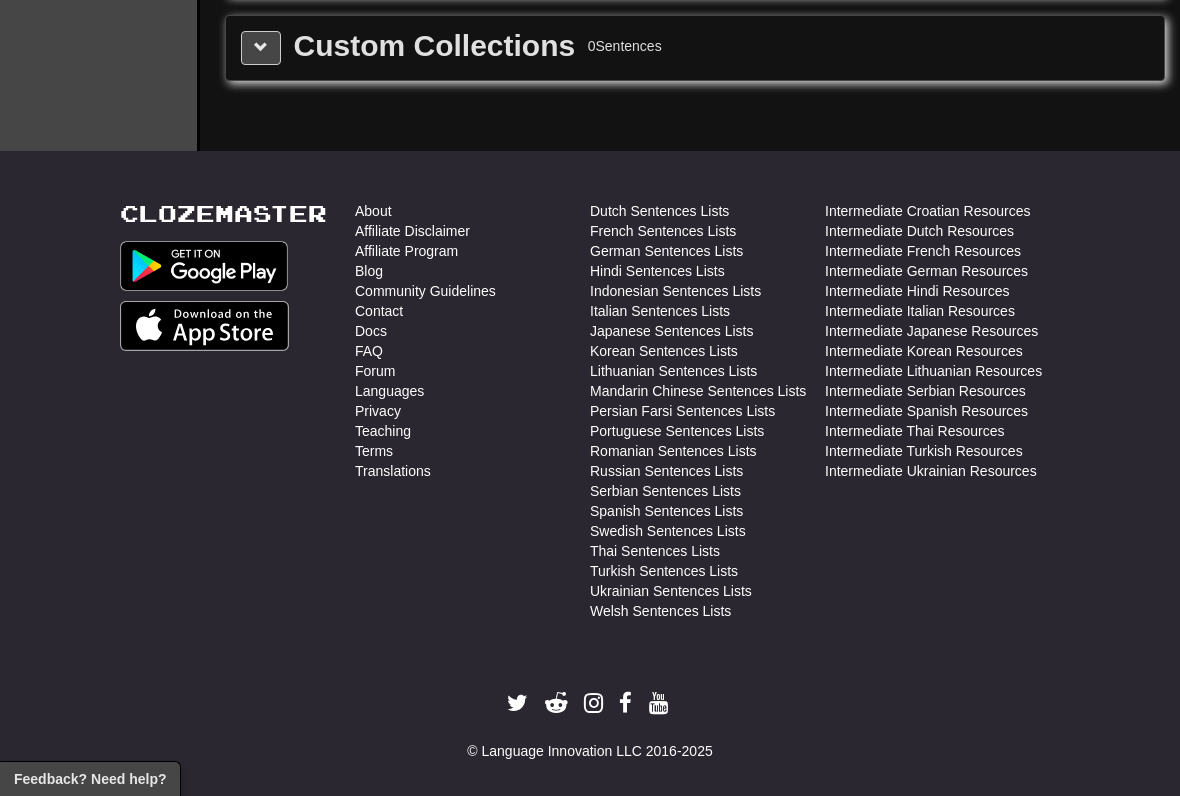 click on "Intermediate Lithuanian Resources" at bounding box center [933, 371] 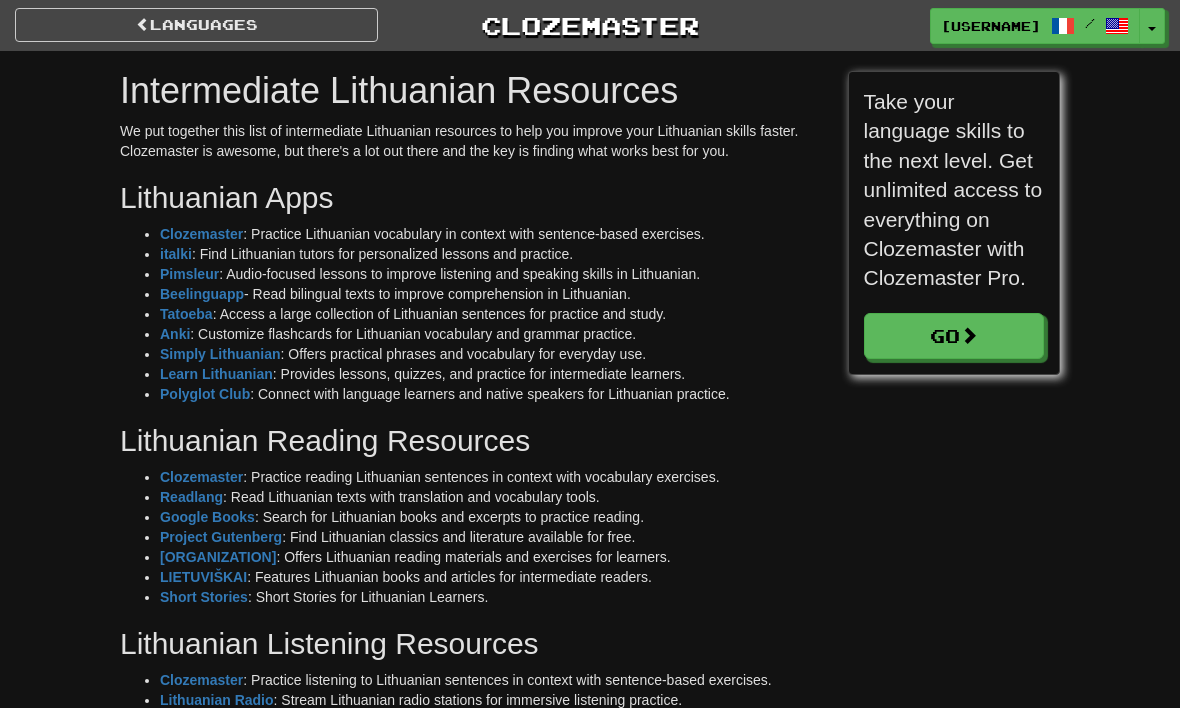 scroll, scrollTop: 0, scrollLeft: 0, axis: both 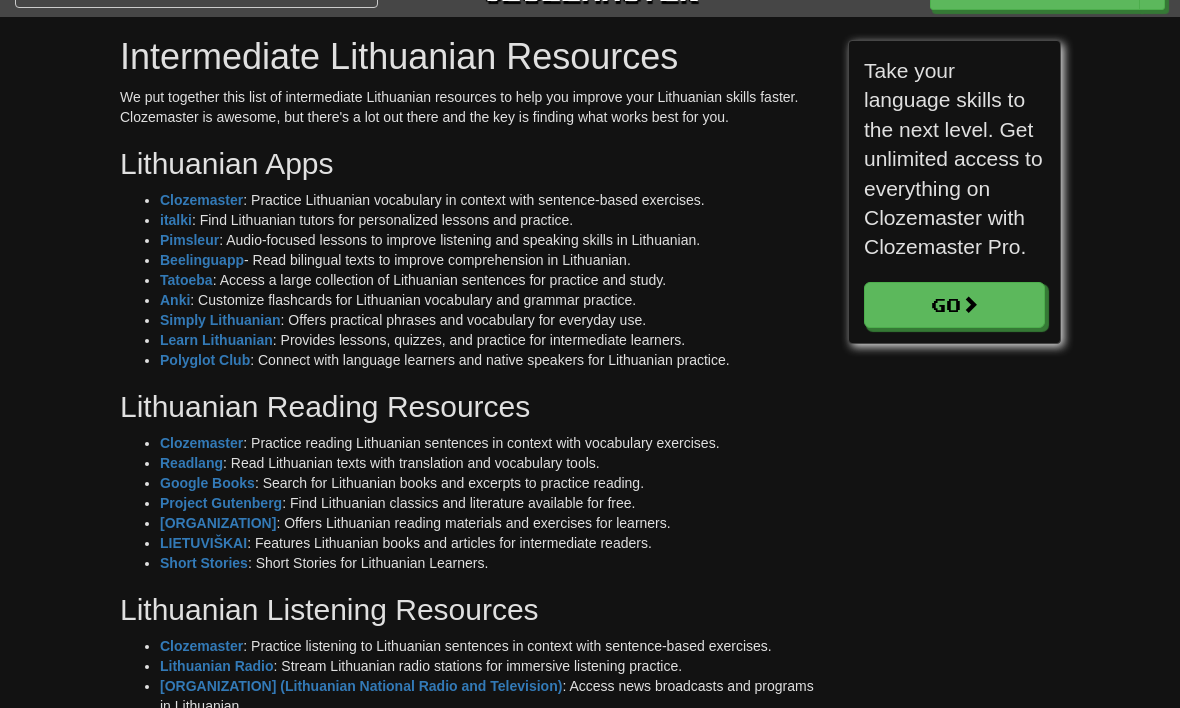 click on "Readlang" at bounding box center [191, 463] 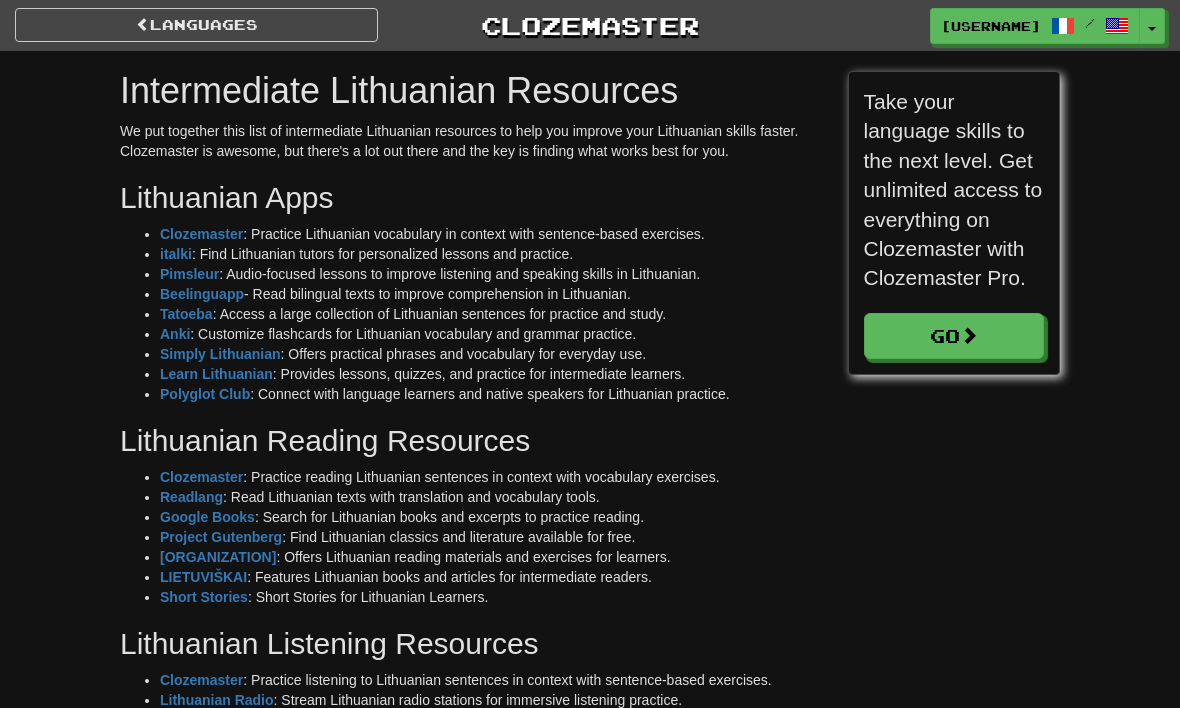 click on "Languages" at bounding box center (196, 25) 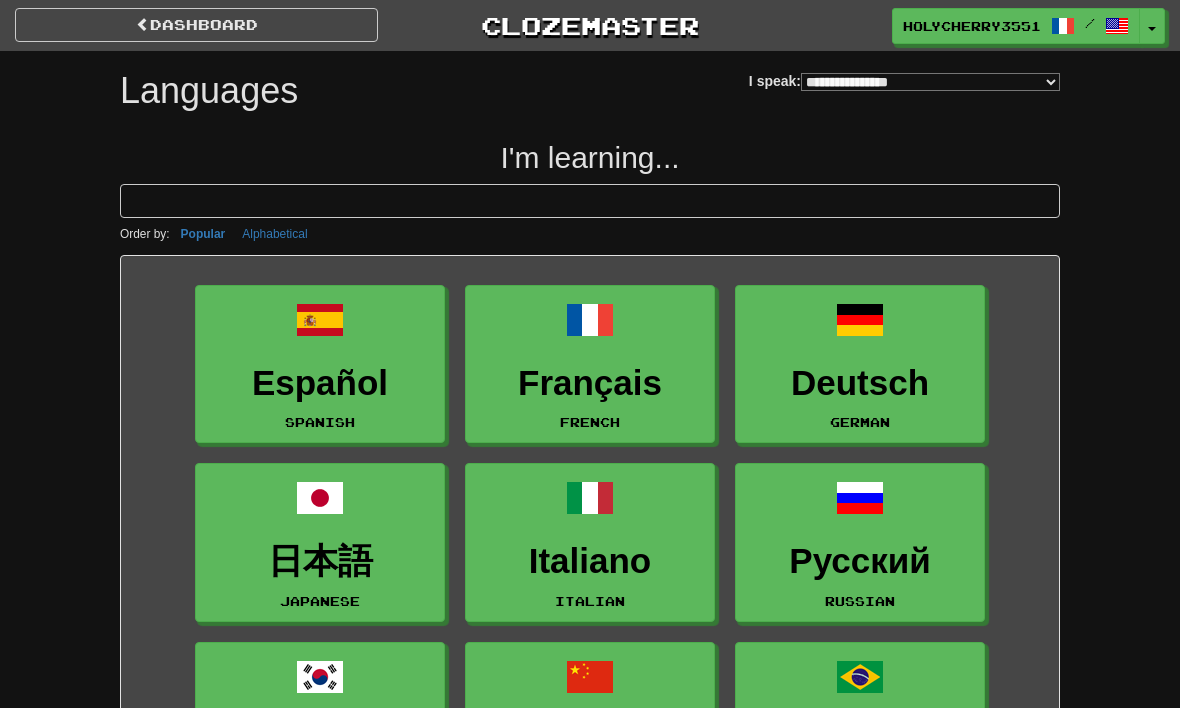 select on "*******" 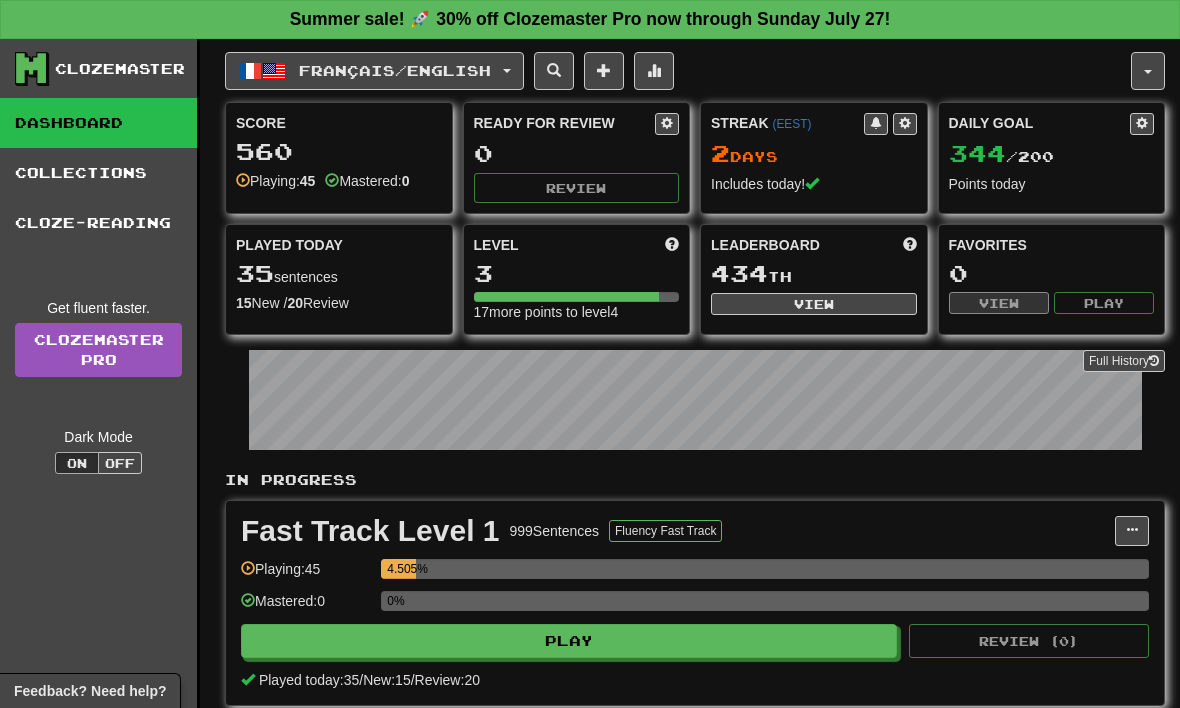 scroll, scrollTop: 0, scrollLeft: 0, axis: both 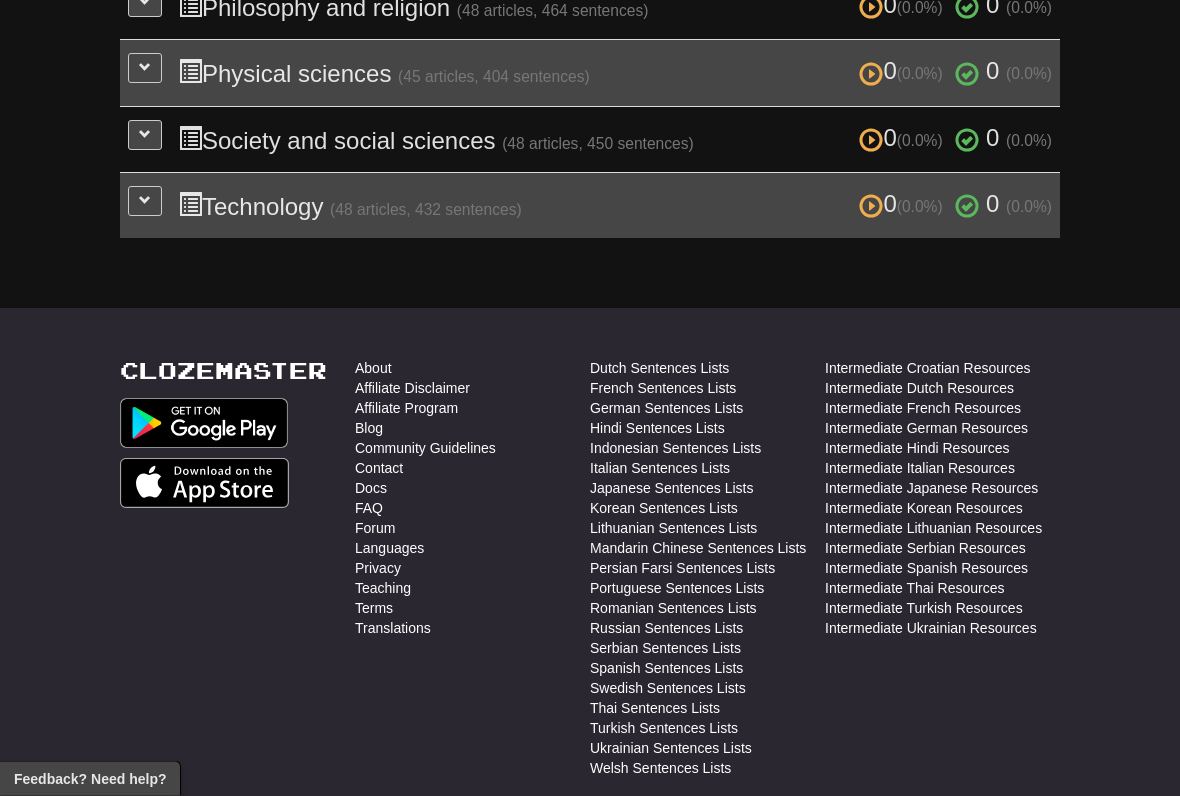 click on "Lithuanian Sentences Lists" at bounding box center [673, 529] 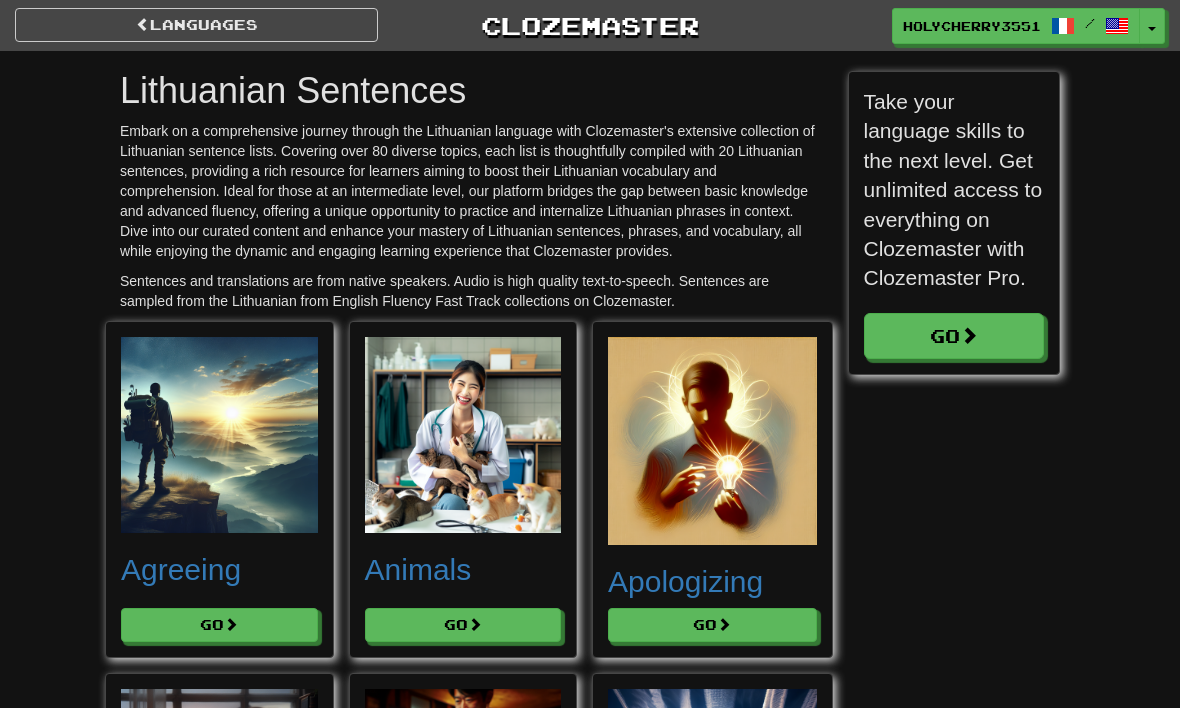 scroll, scrollTop: 0, scrollLeft: 0, axis: both 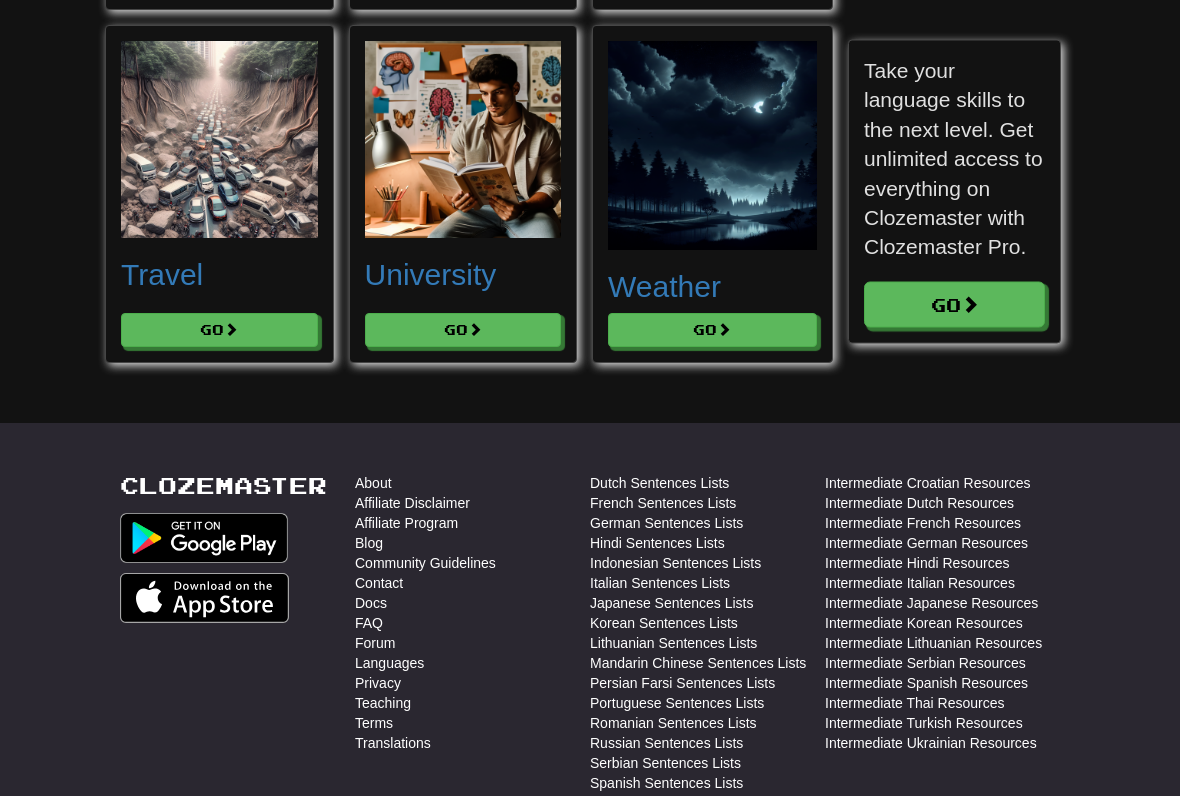 click on "Go" at bounding box center [712, 331] 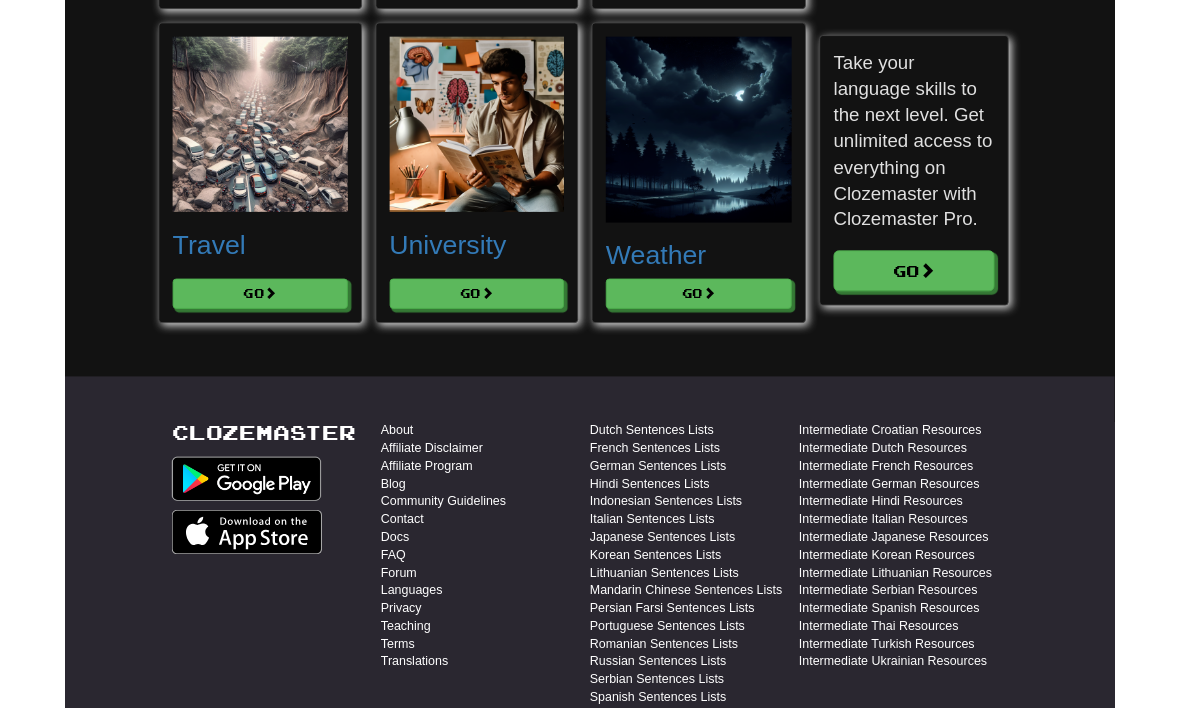 scroll, scrollTop: 10137, scrollLeft: 0, axis: vertical 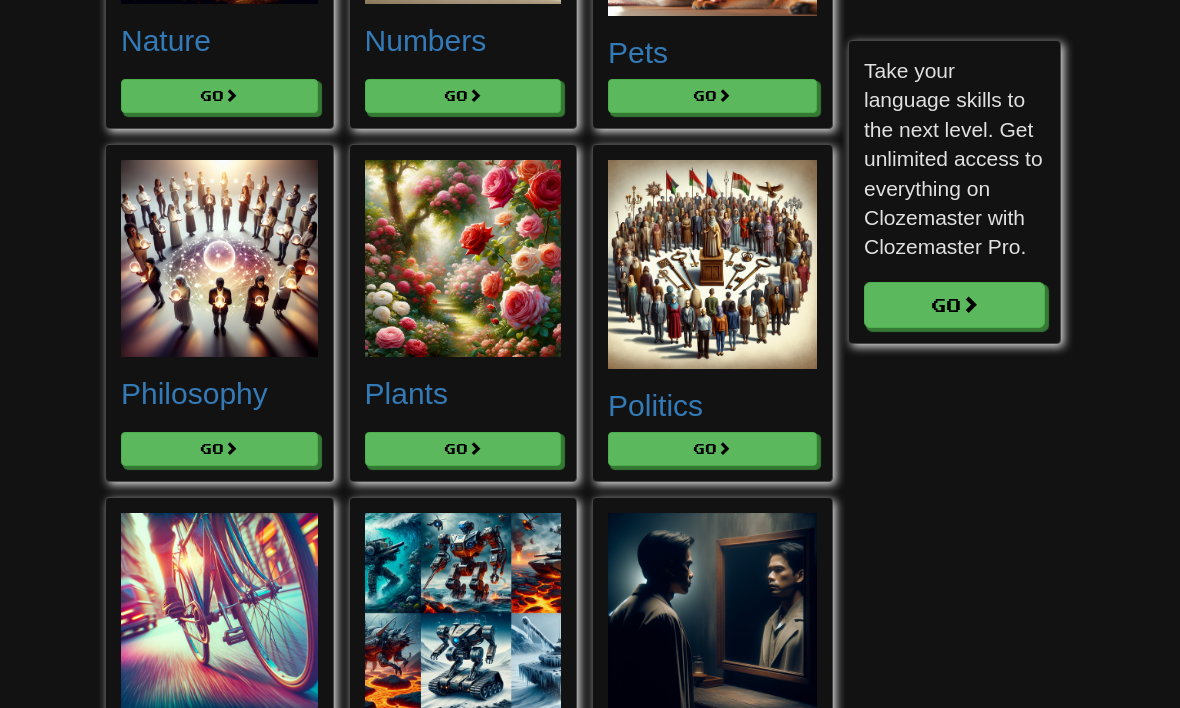 click on "Go" at bounding box center [219, 449] 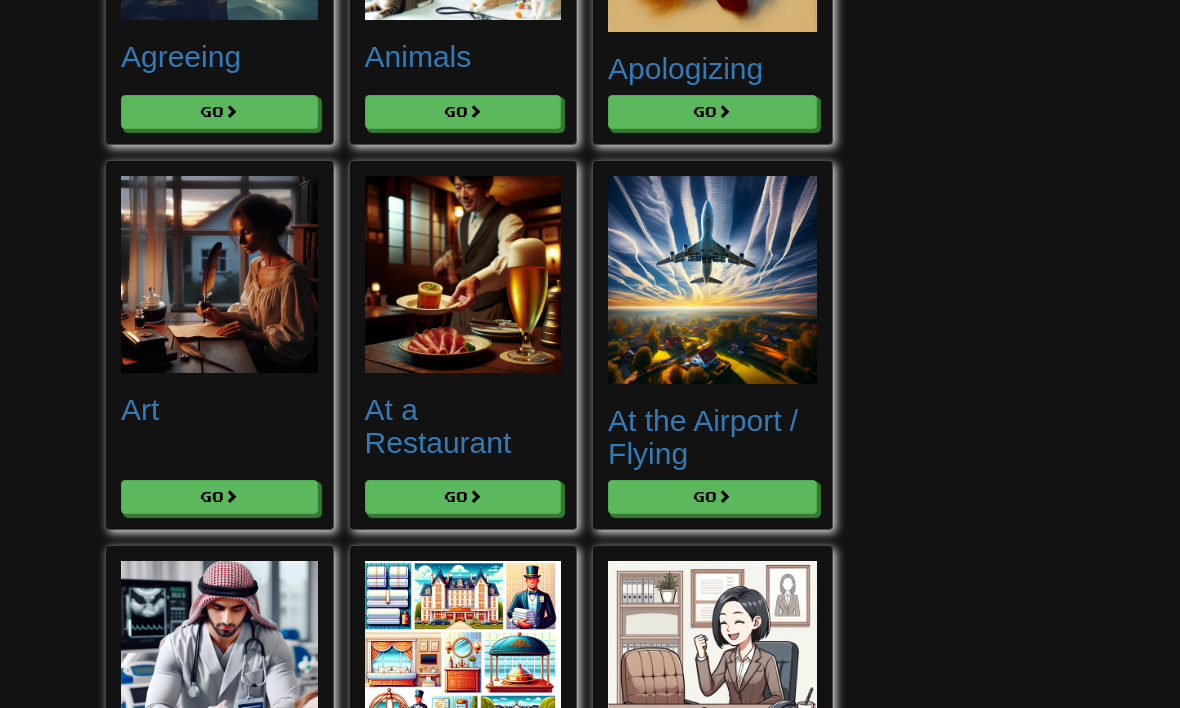 scroll, scrollTop: 513, scrollLeft: 0, axis: vertical 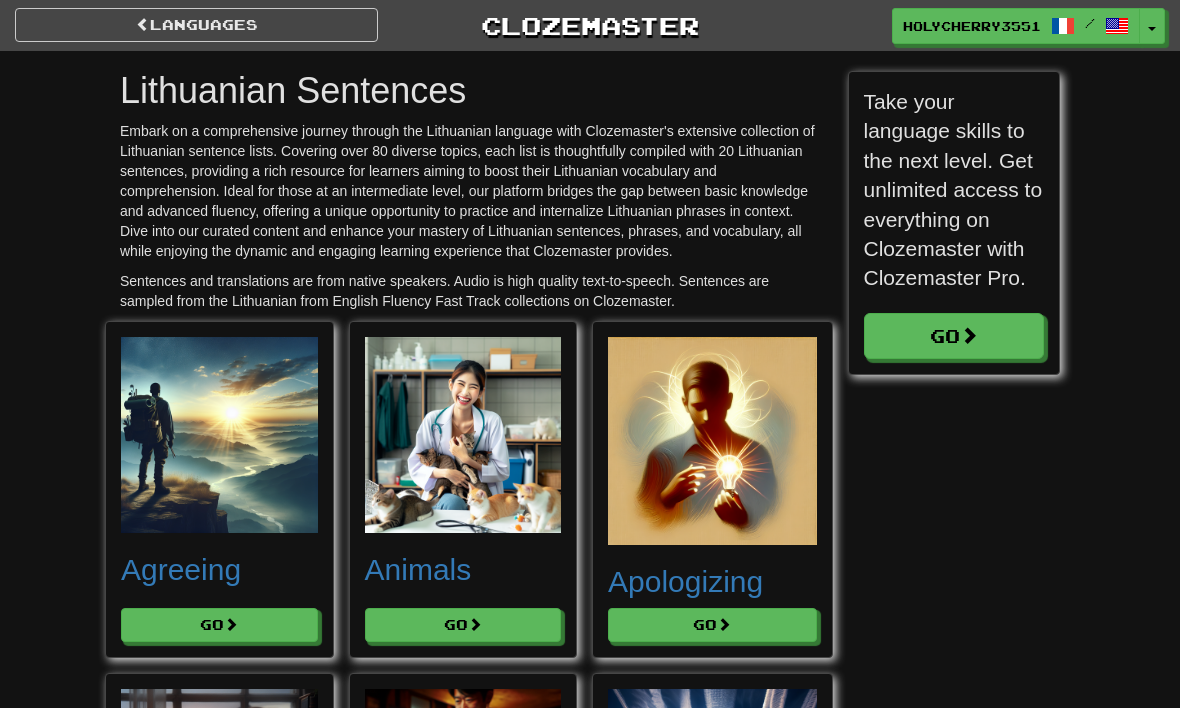 click on "Clozemaster" at bounding box center (589, 25) 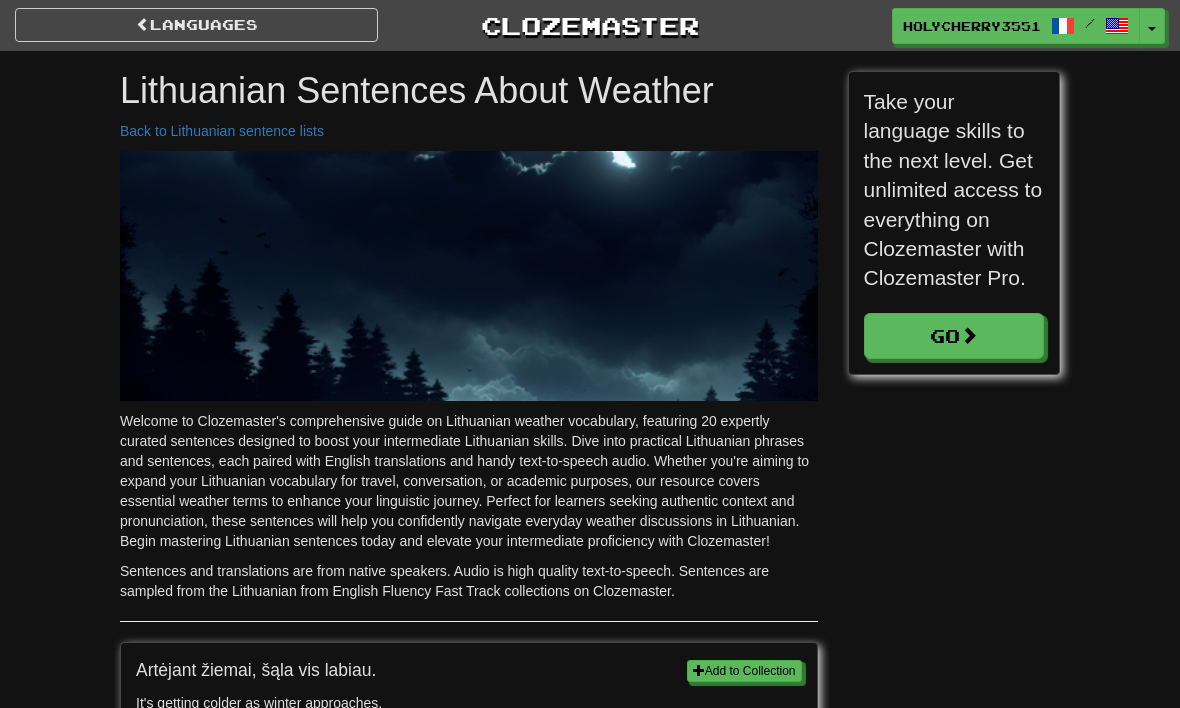 scroll, scrollTop: 0, scrollLeft: 0, axis: both 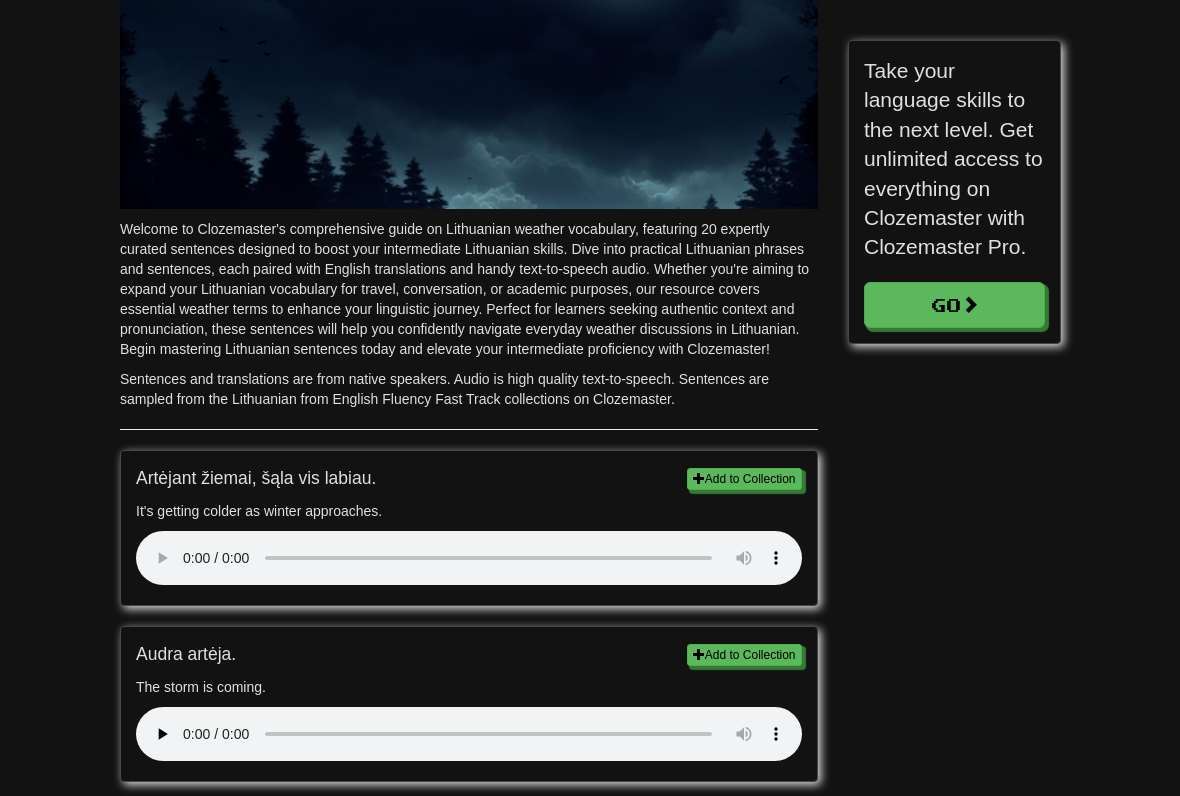 click at bounding box center [469, 558] 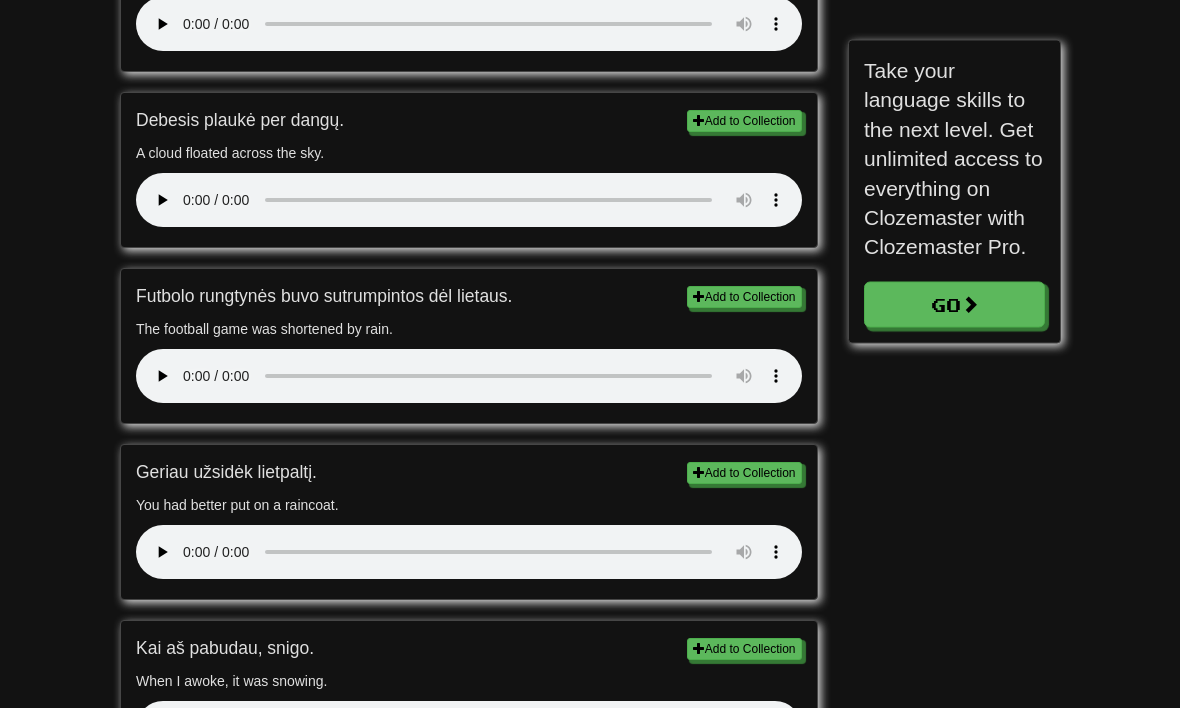 scroll, scrollTop: 1234, scrollLeft: 0, axis: vertical 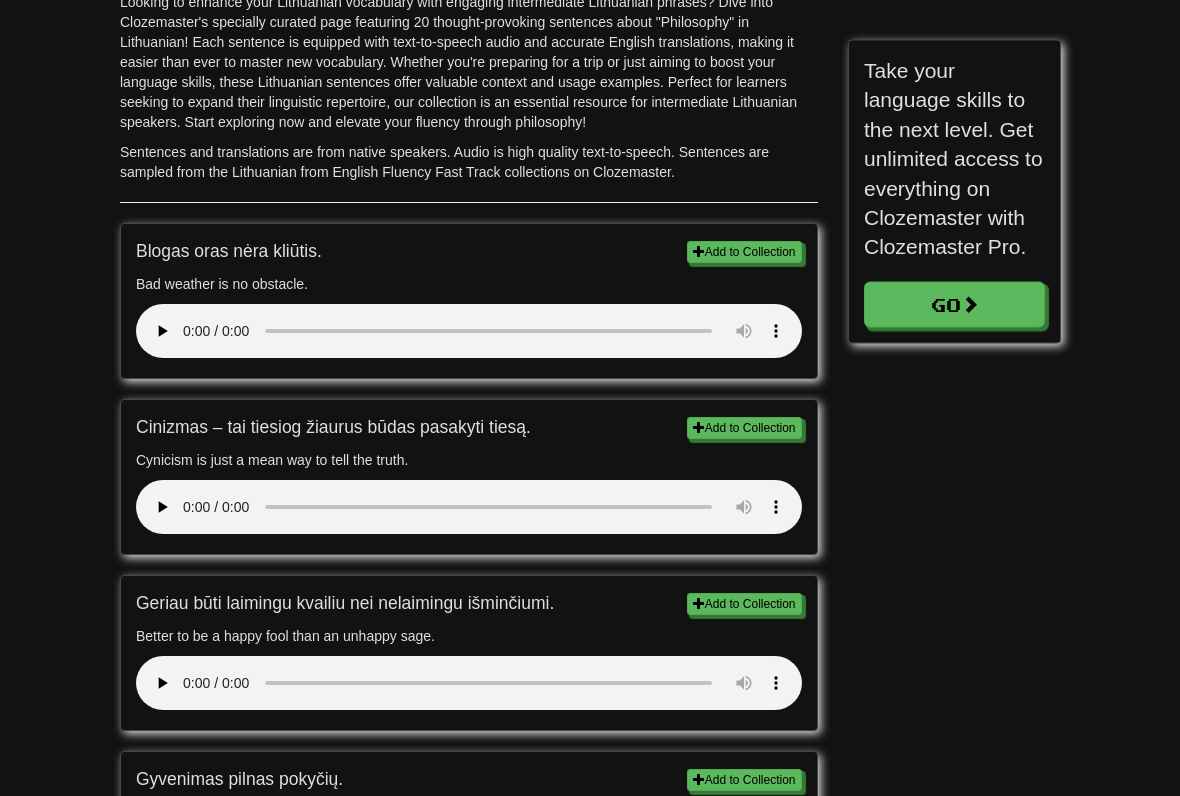 click at bounding box center (469, 508) 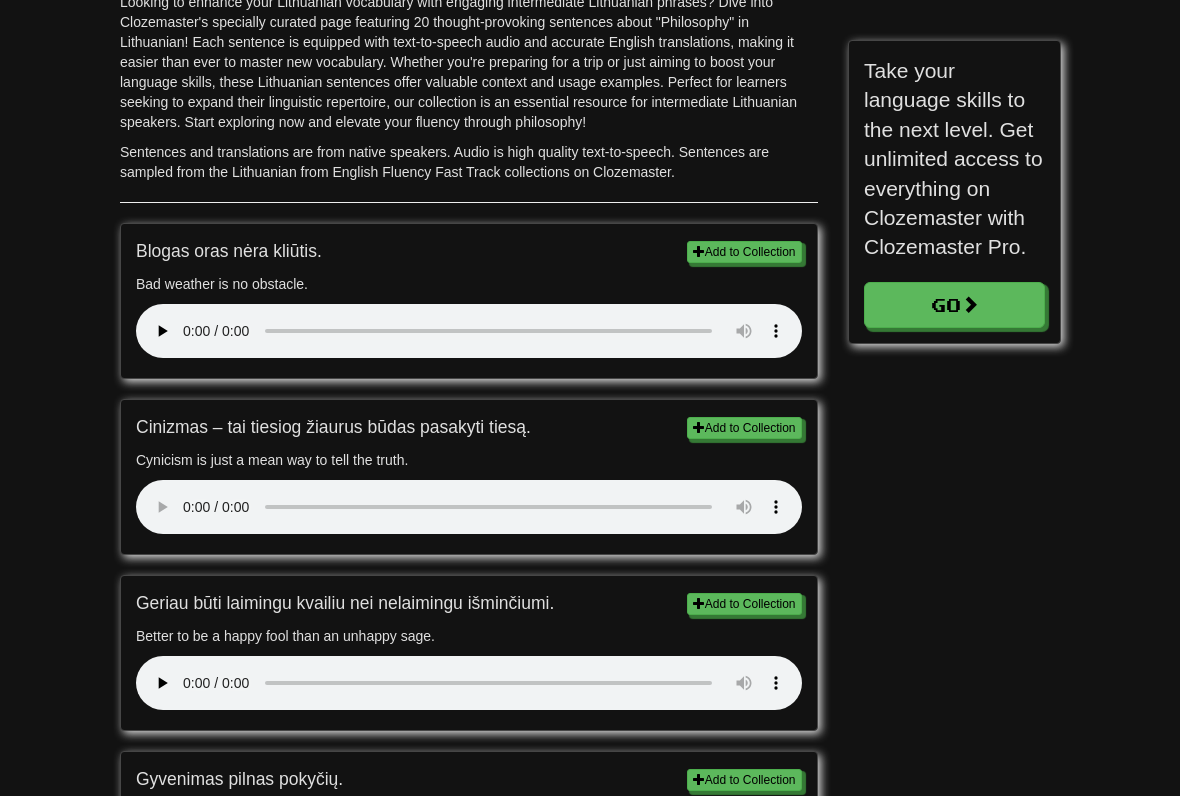 click at bounding box center [469, 507] 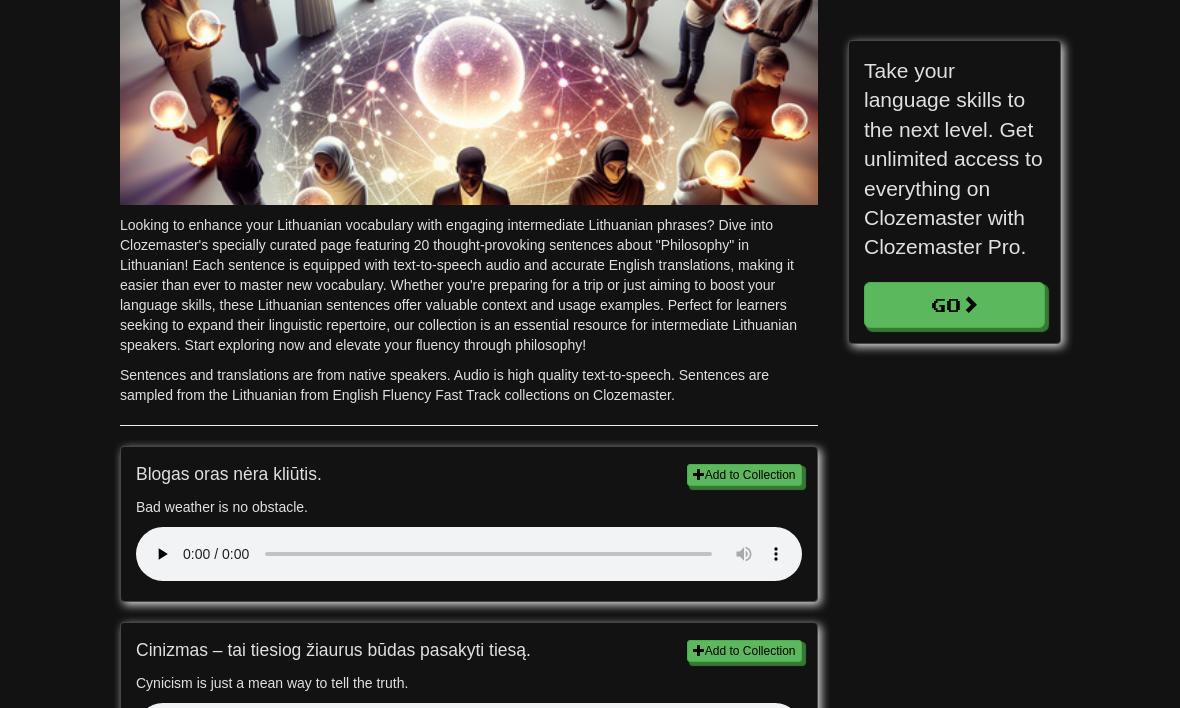 scroll, scrollTop: 168, scrollLeft: 0, axis: vertical 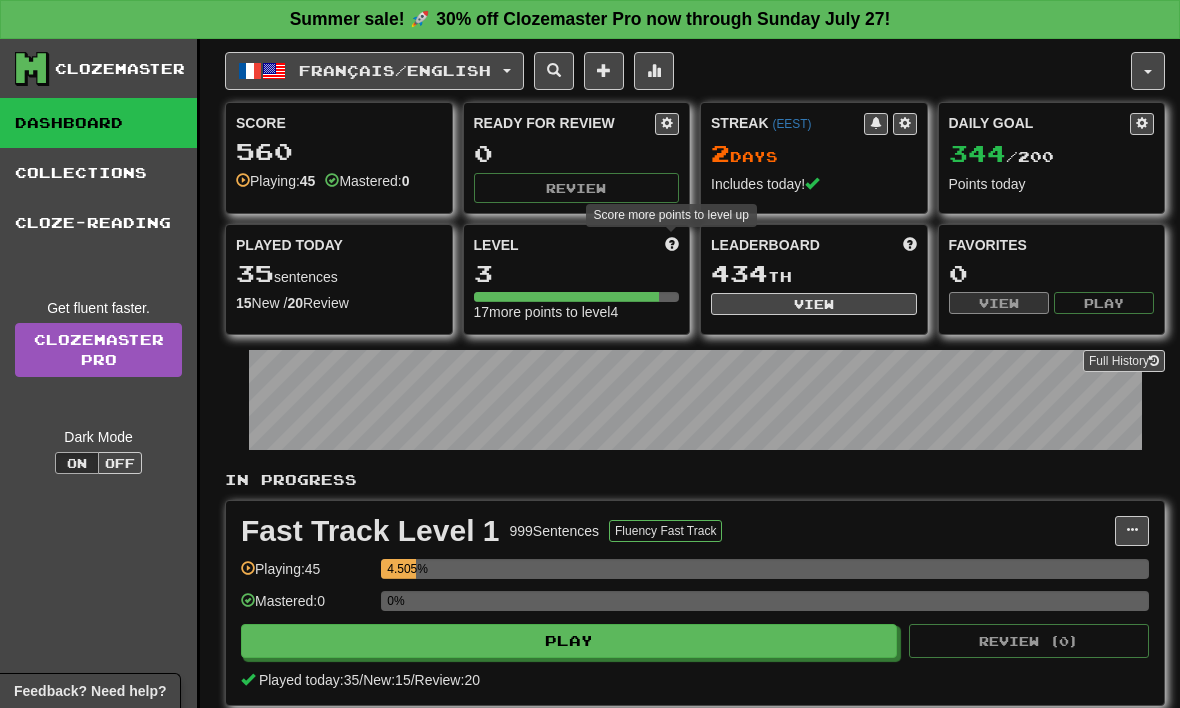 click at bounding box center [672, 244] 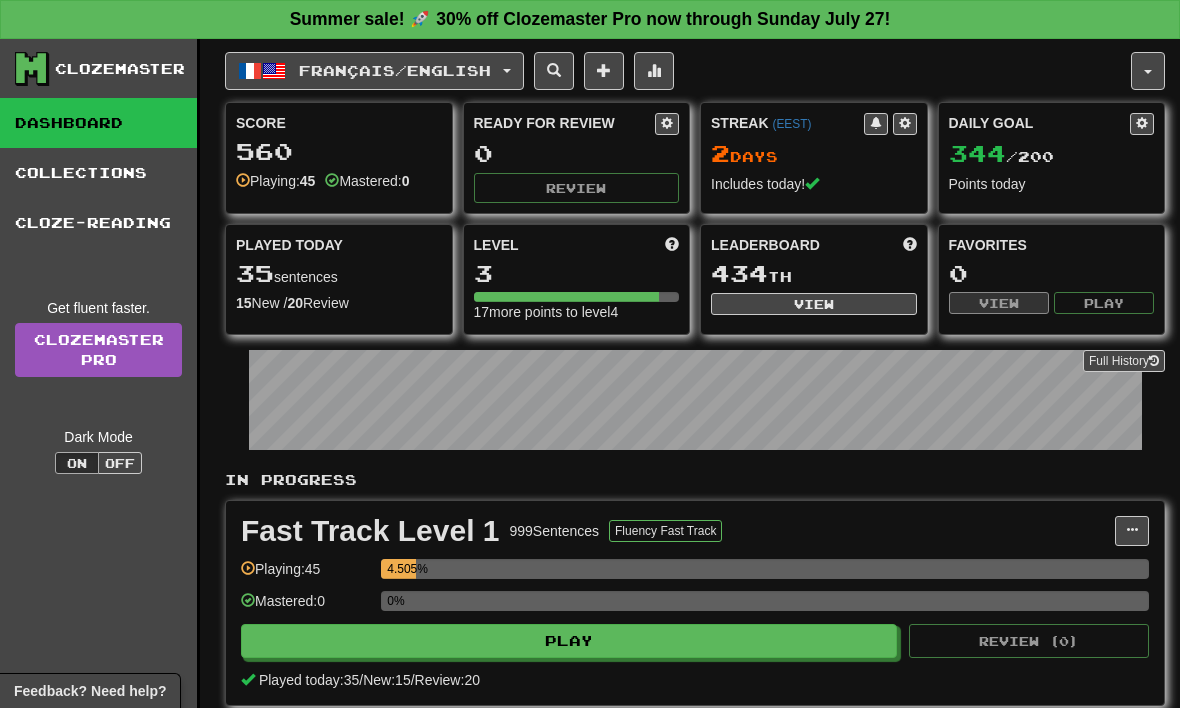 click on "Level Score more points to level up" at bounding box center [577, 245] 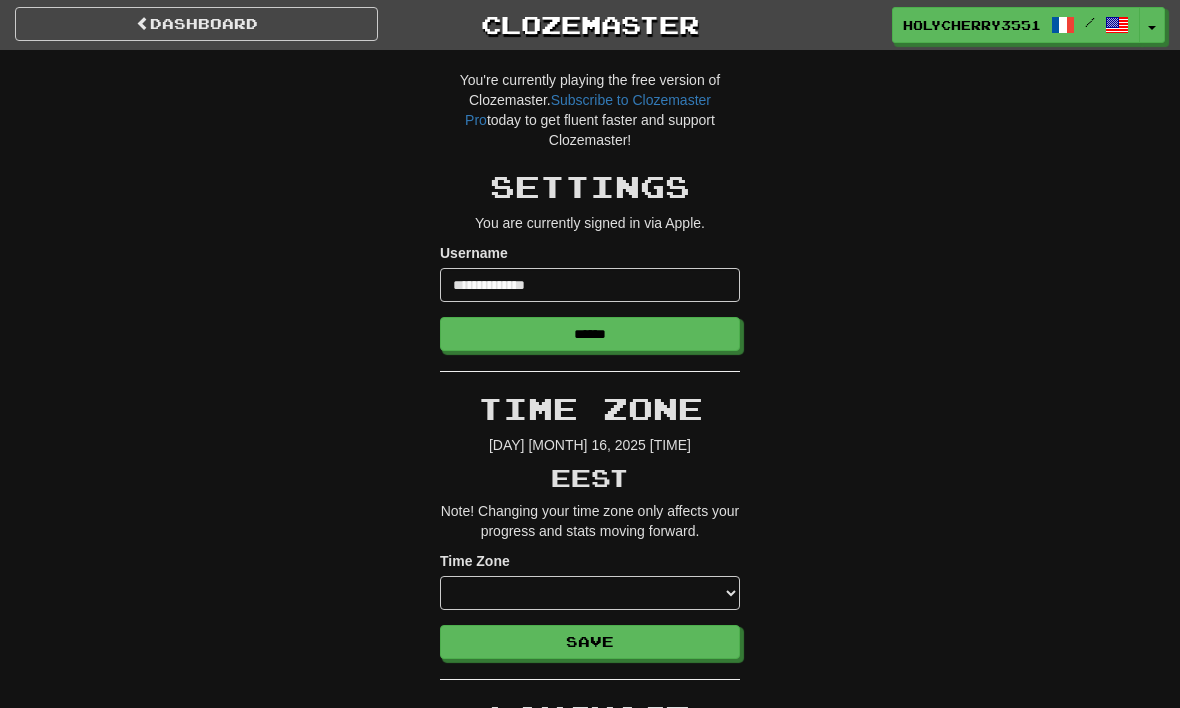 scroll, scrollTop: 0, scrollLeft: 0, axis: both 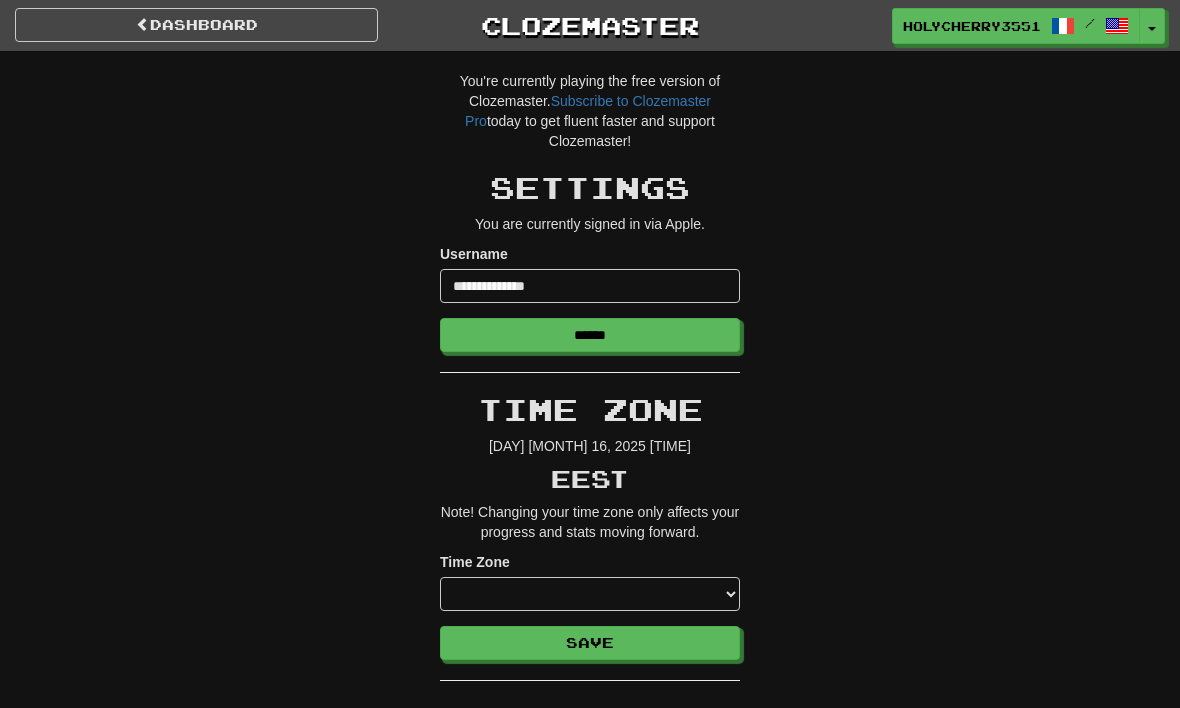 click on "Clozemaster" at bounding box center [589, 25] 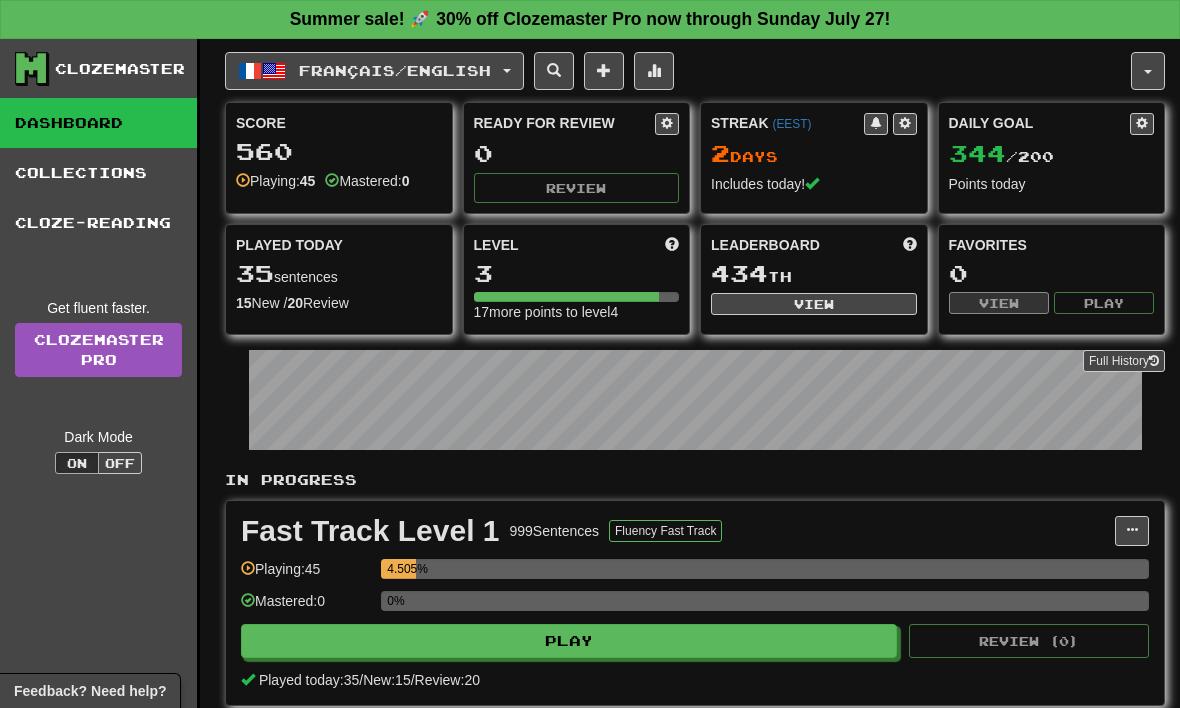 scroll, scrollTop: 0, scrollLeft: 0, axis: both 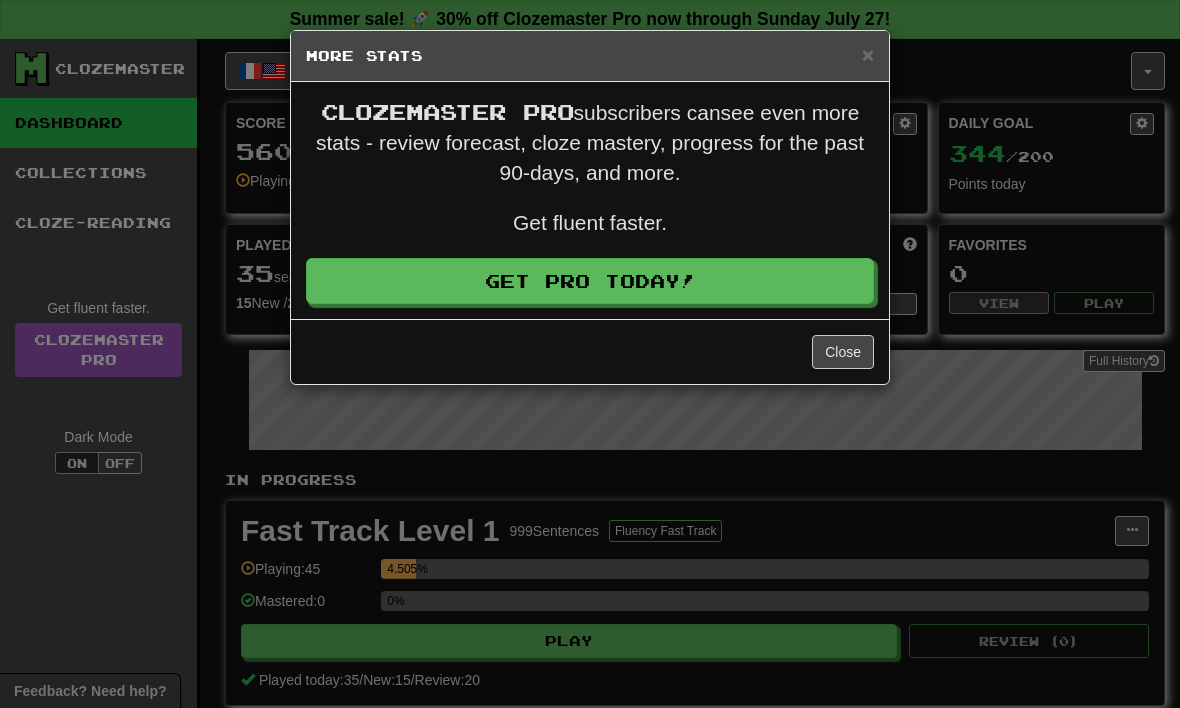 click on "×" at bounding box center [868, 54] 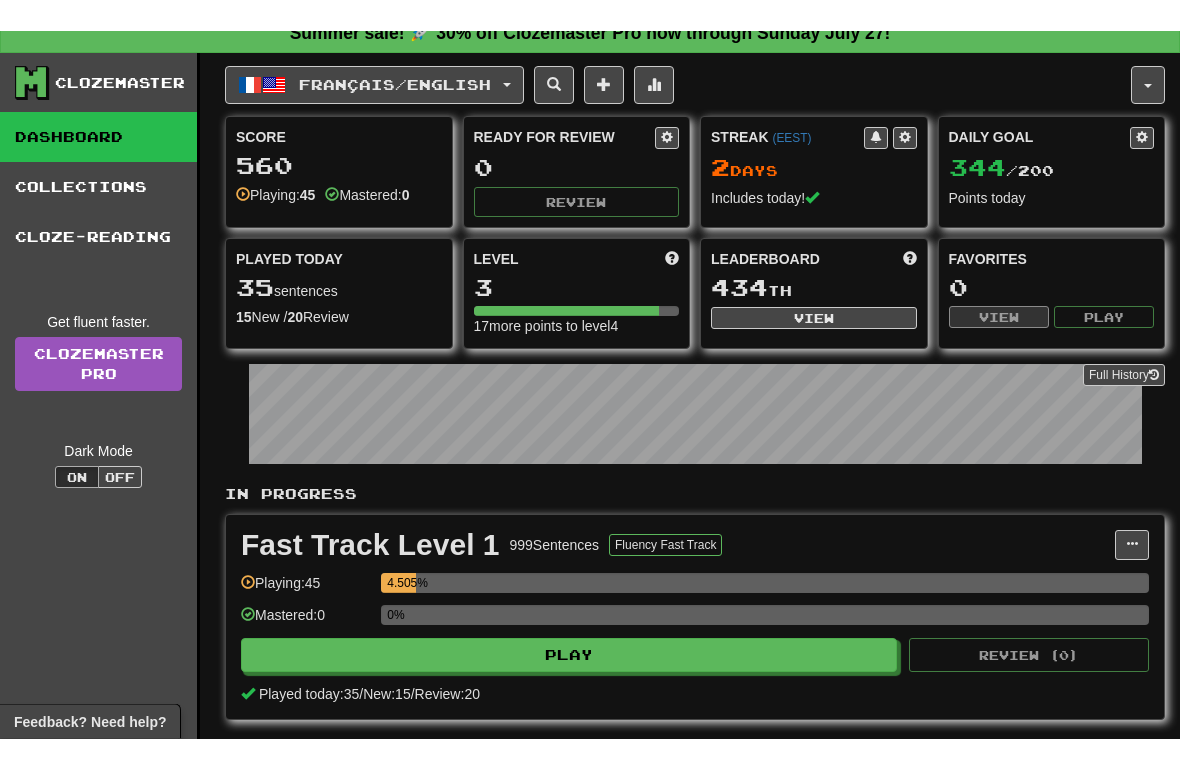 scroll, scrollTop: 0, scrollLeft: 0, axis: both 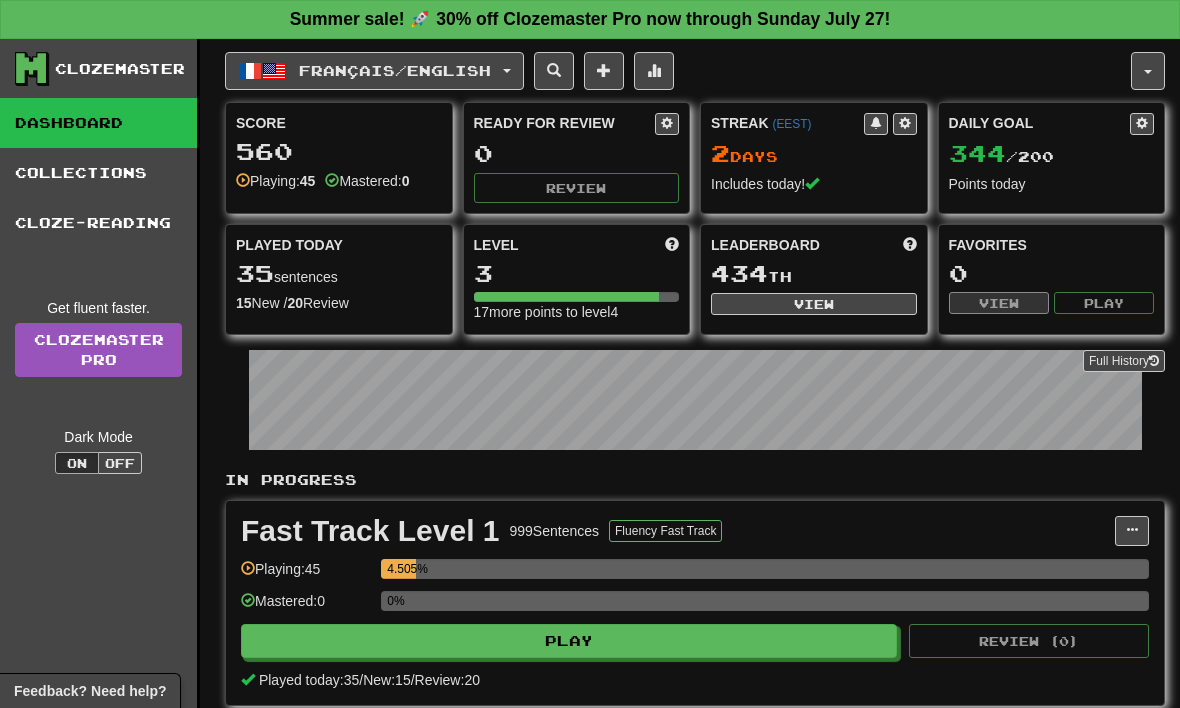 click on "Français  /  English" at bounding box center (395, 70) 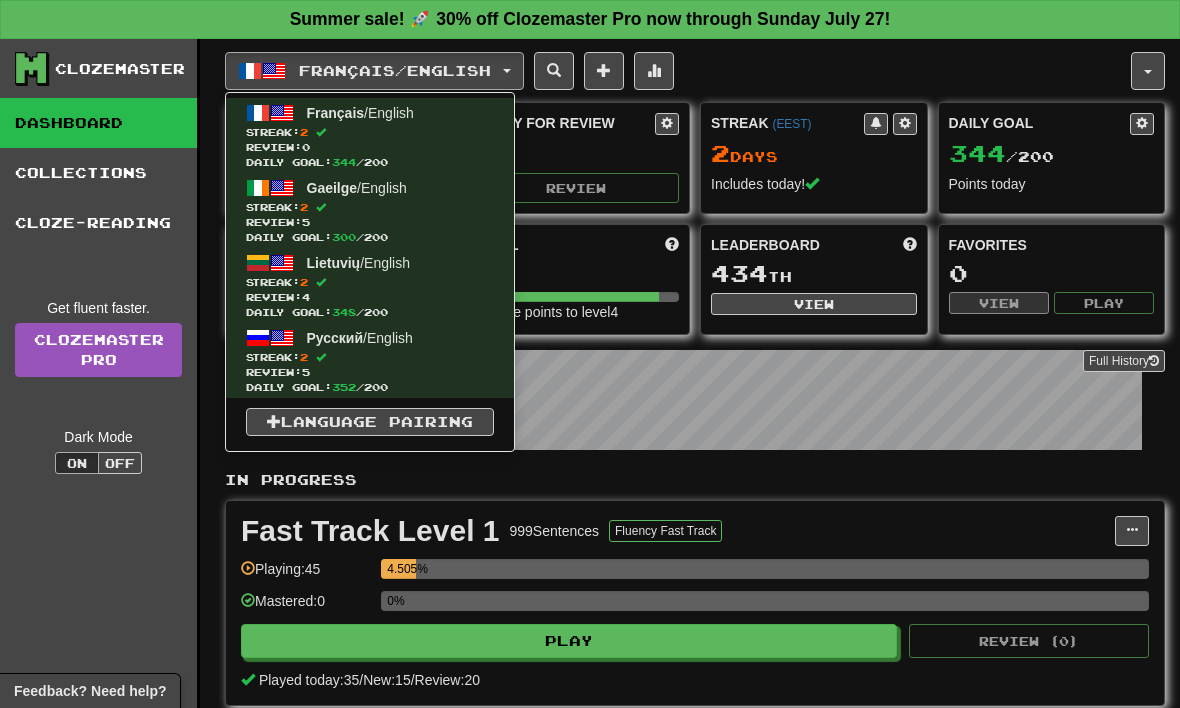 click at bounding box center (590, 354) 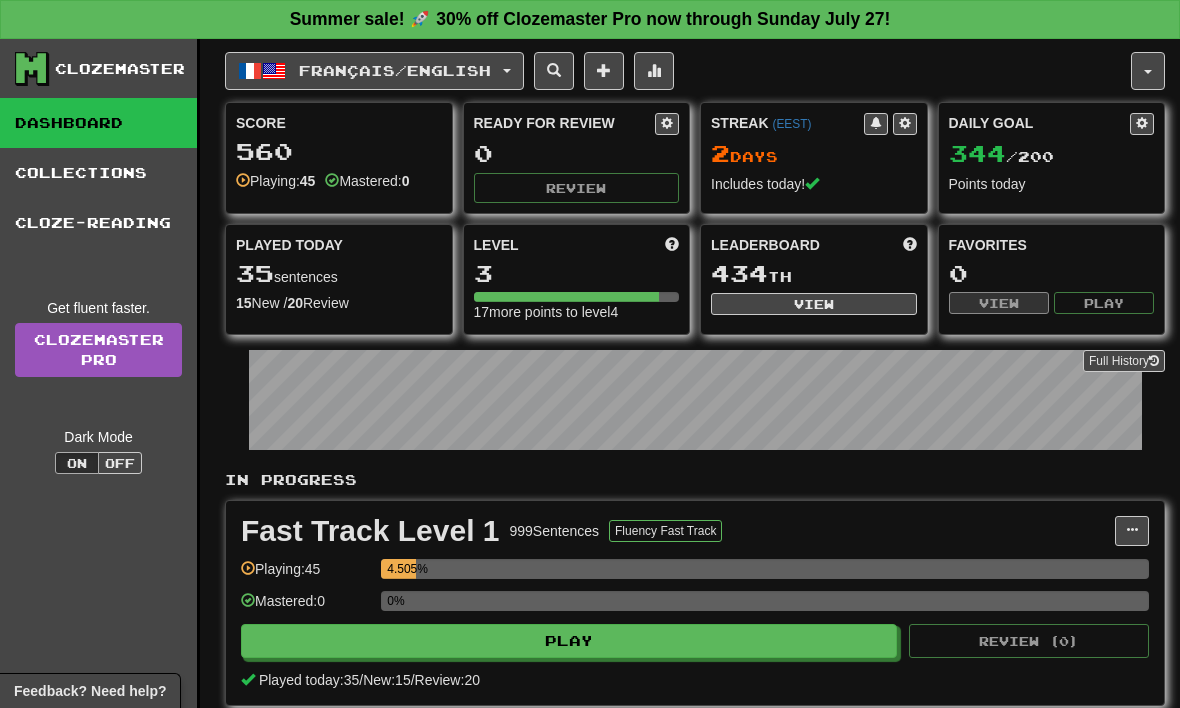 click on "Points today" at bounding box center [1052, 184] 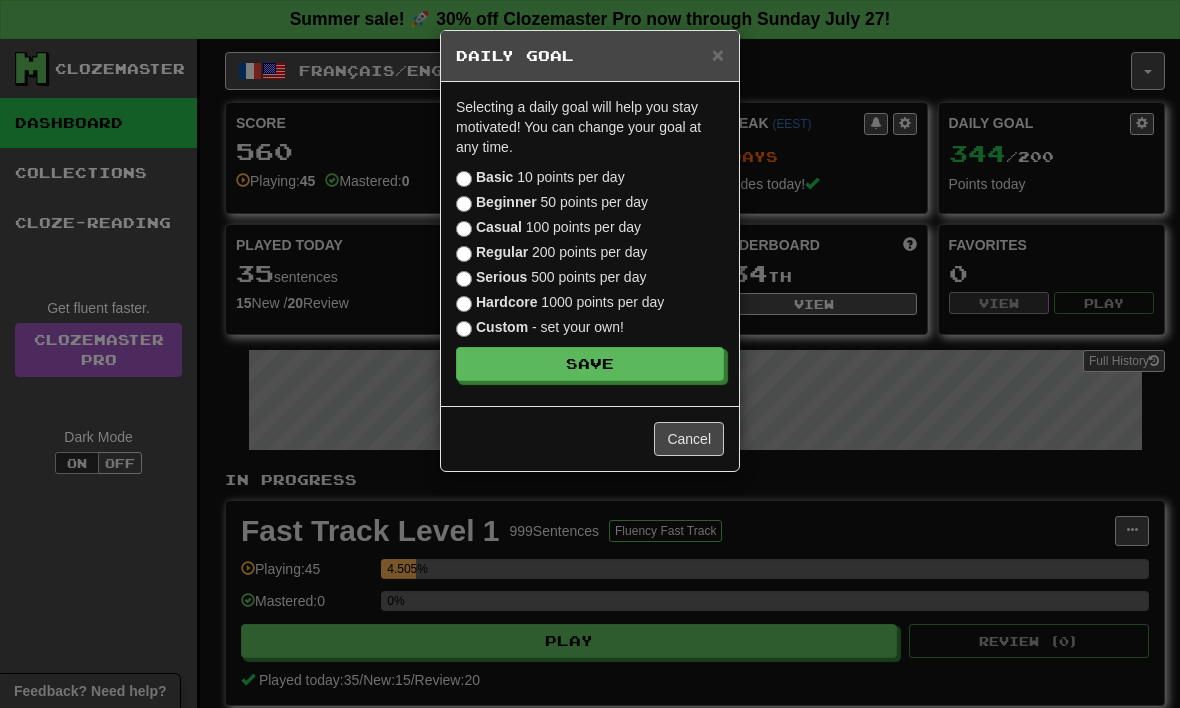 click on "×" at bounding box center [718, 54] 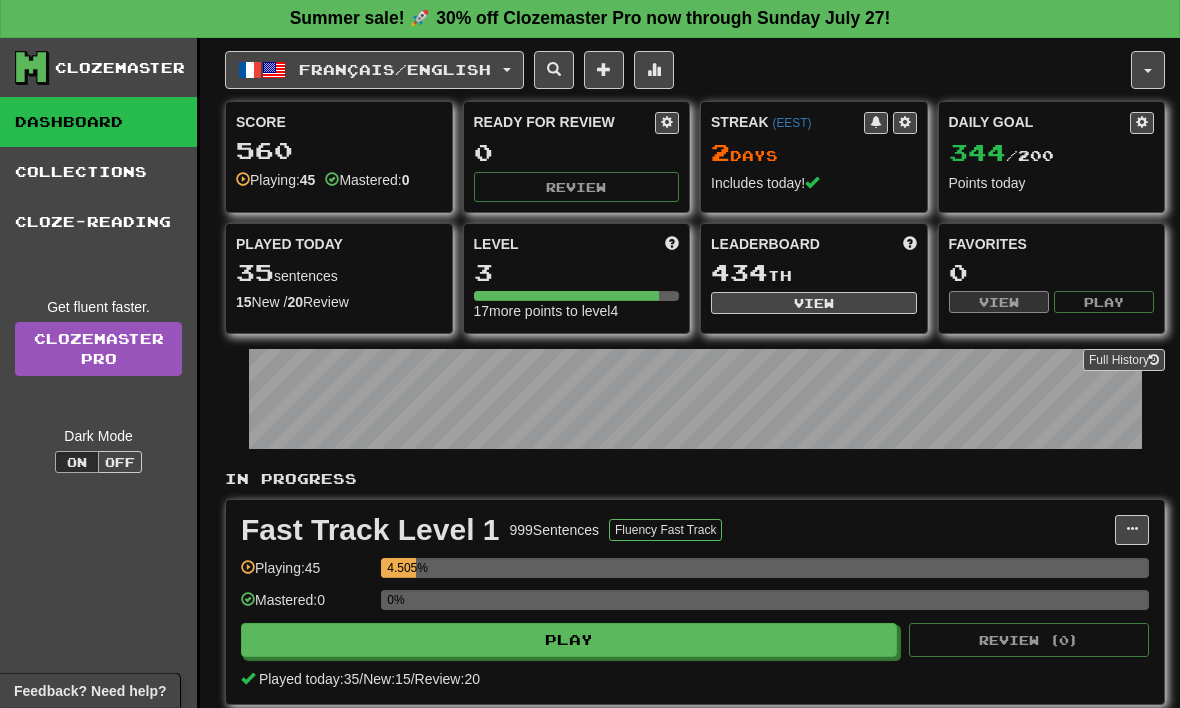 scroll, scrollTop: 0, scrollLeft: 0, axis: both 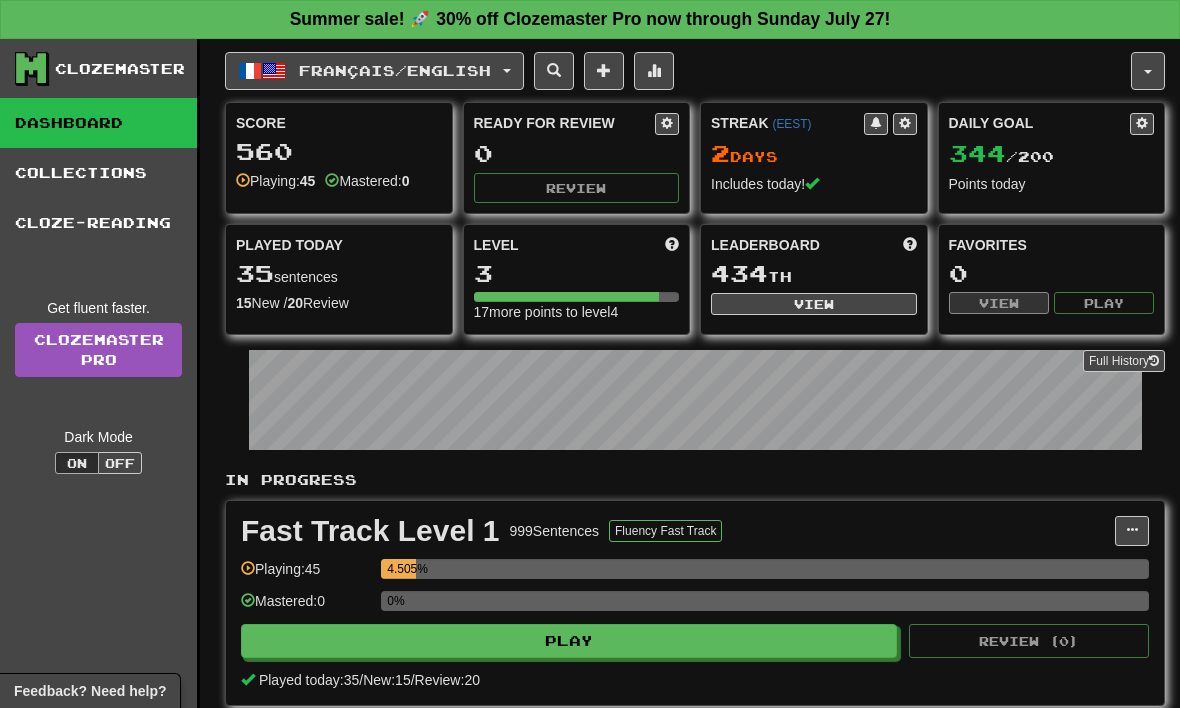click on "Summer sale! 🚀 30% off Clozemaster Pro now through Sunday July 27!" at bounding box center [590, 19] 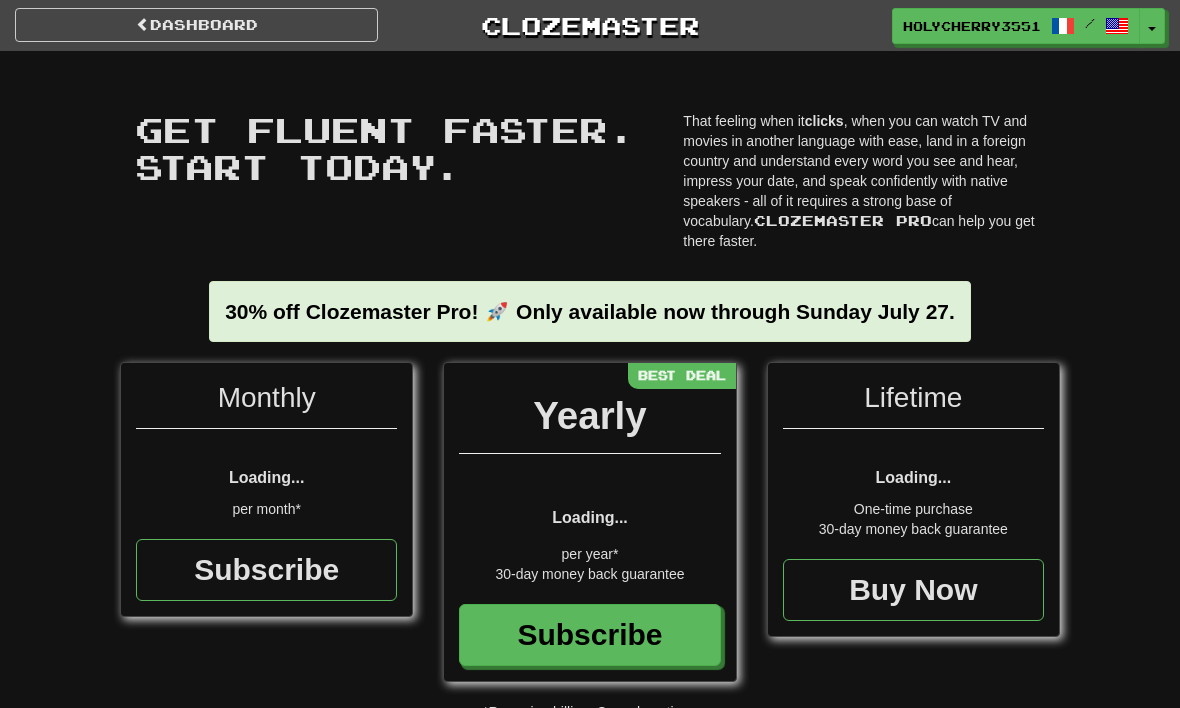 scroll, scrollTop: 0, scrollLeft: 0, axis: both 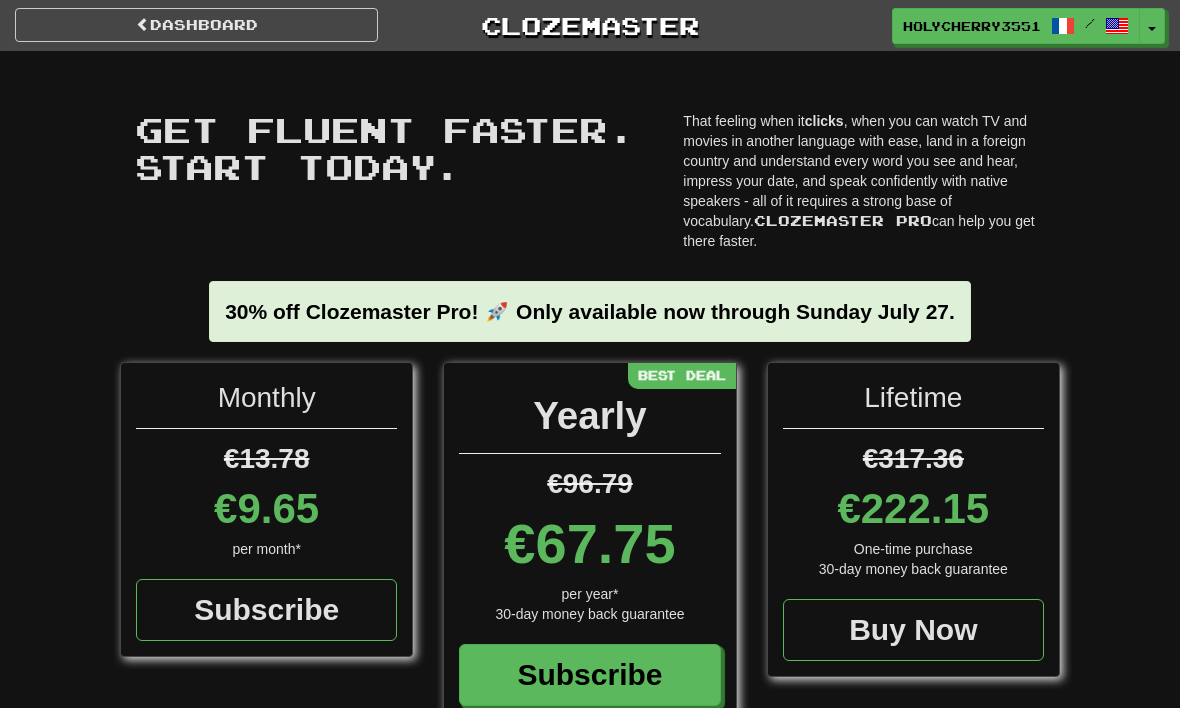 click on "Clozemaster" at bounding box center (589, 25) 